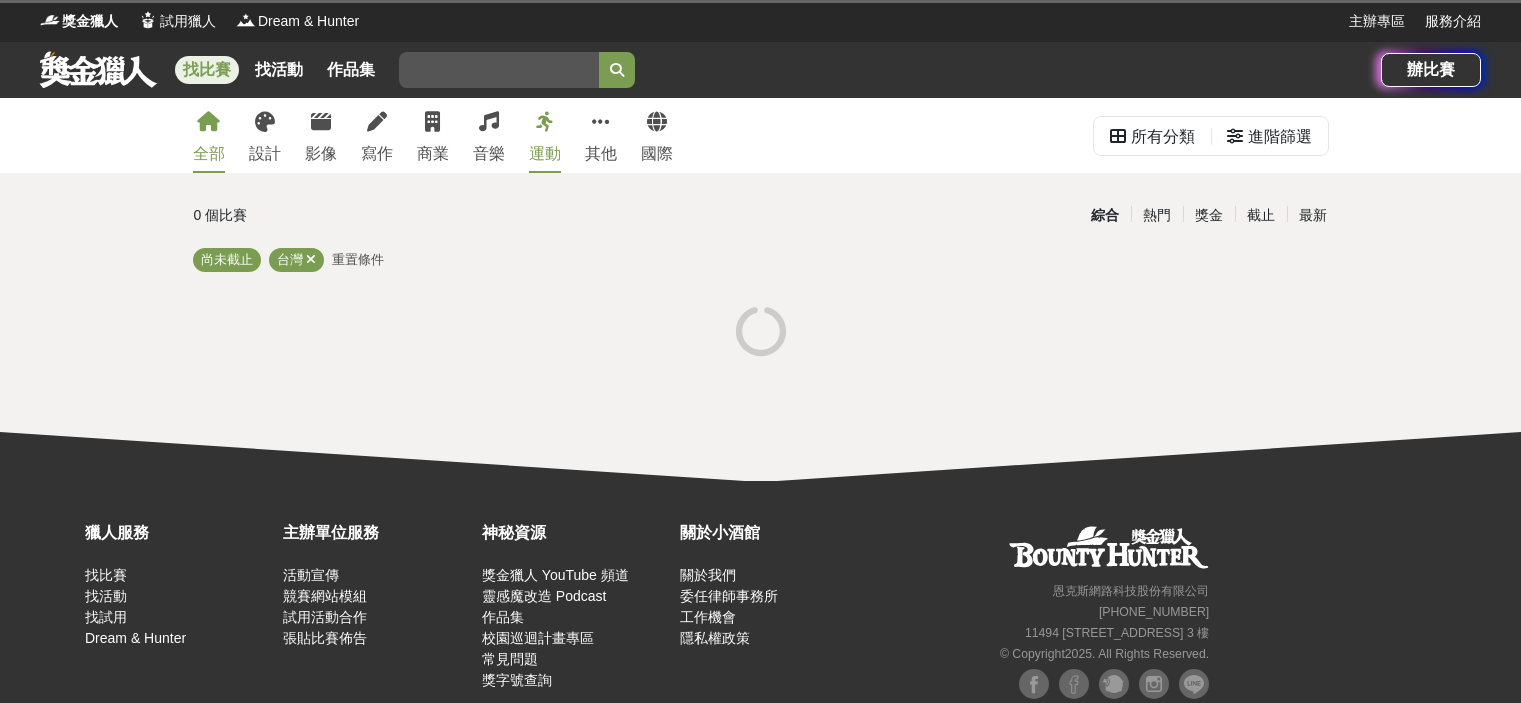 scroll, scrollTop: 0, scrollLeft: 0, axis: both 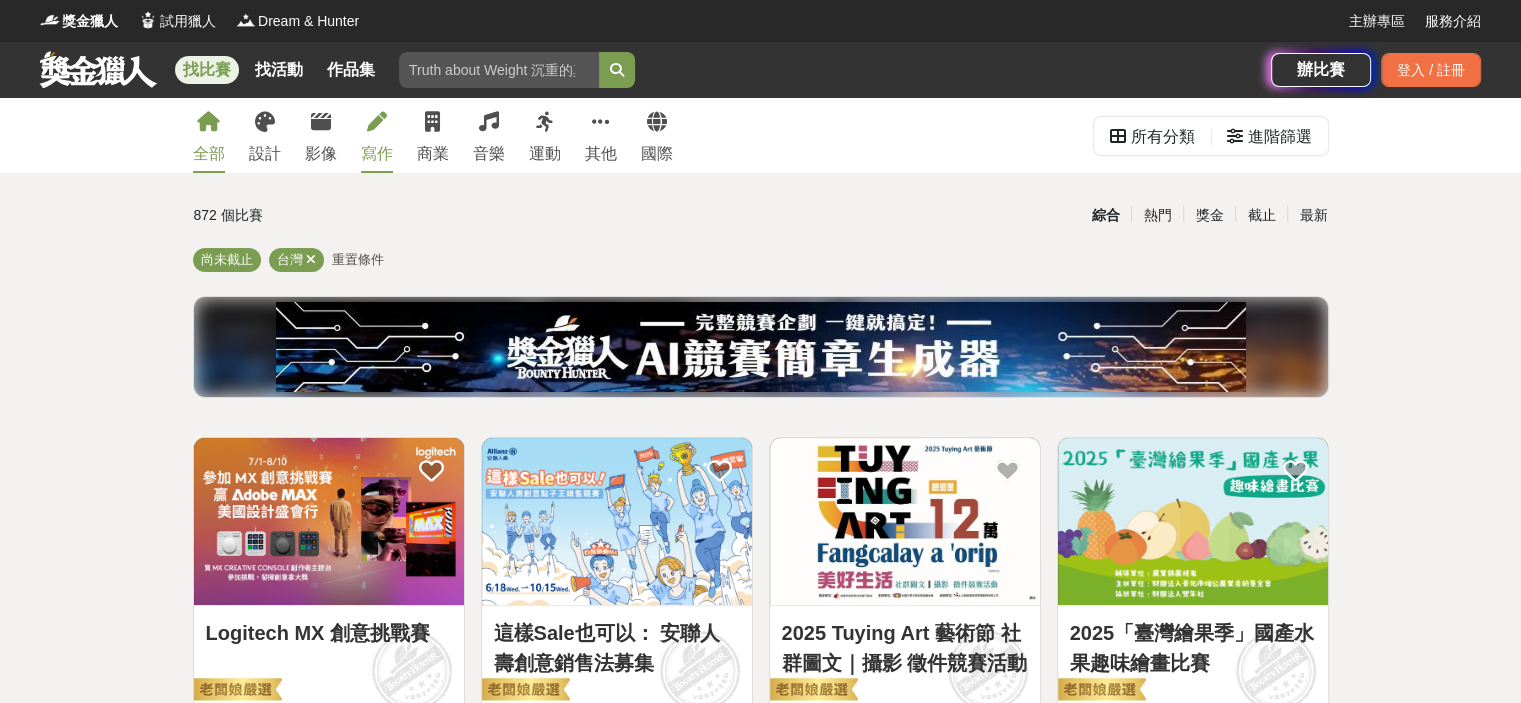 click at bounding box center (377, 122) 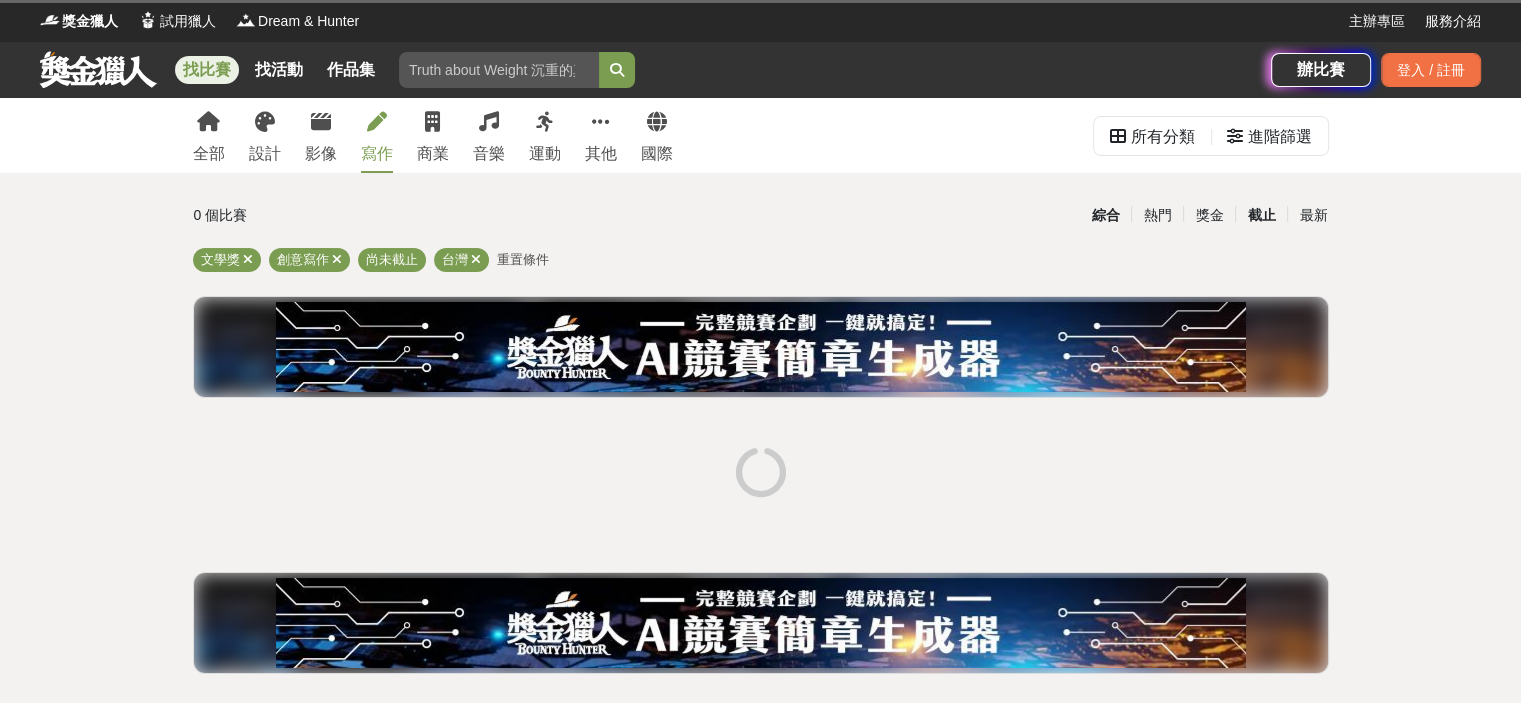 click on "截止" at bounding box center (1261, 215) 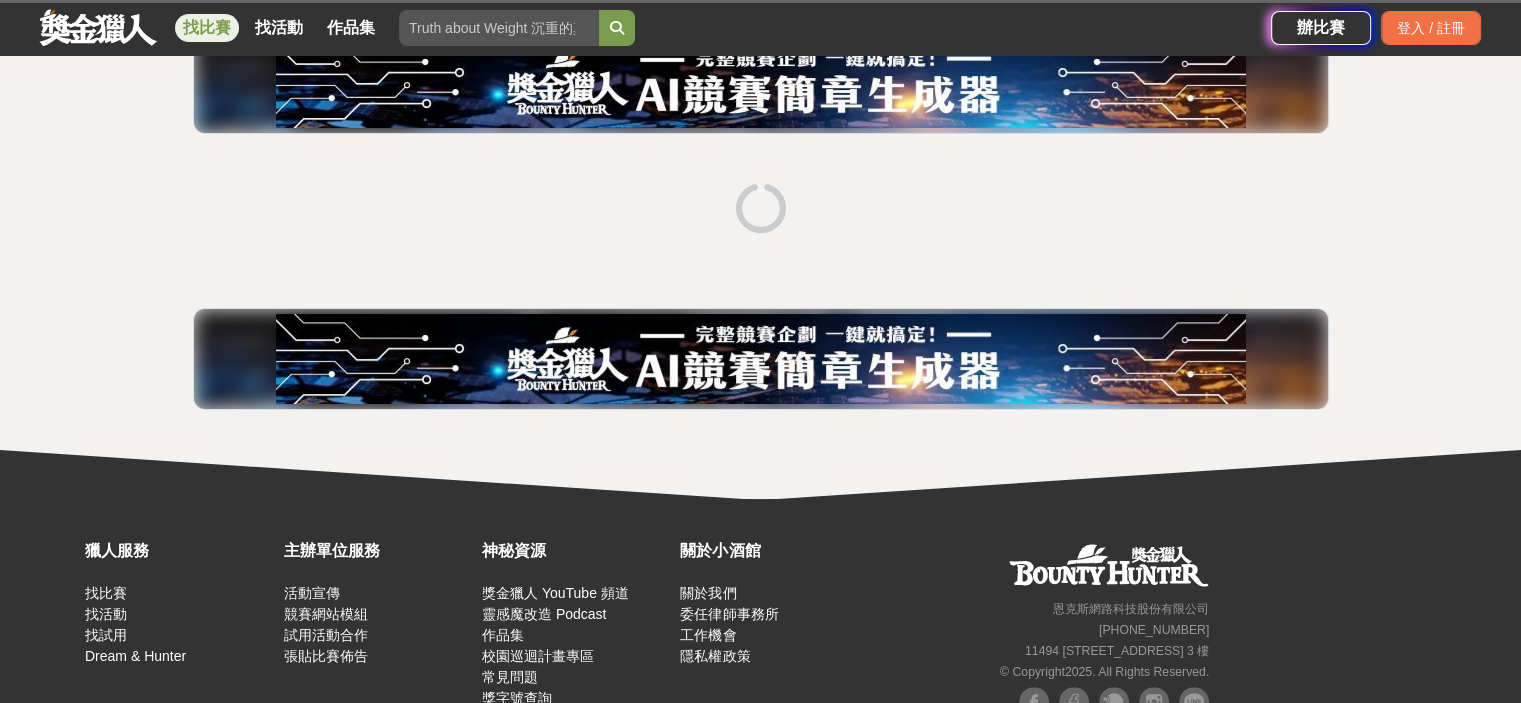 scroll, scrollTop: 340, scrollLeft: 0, axis: vertical 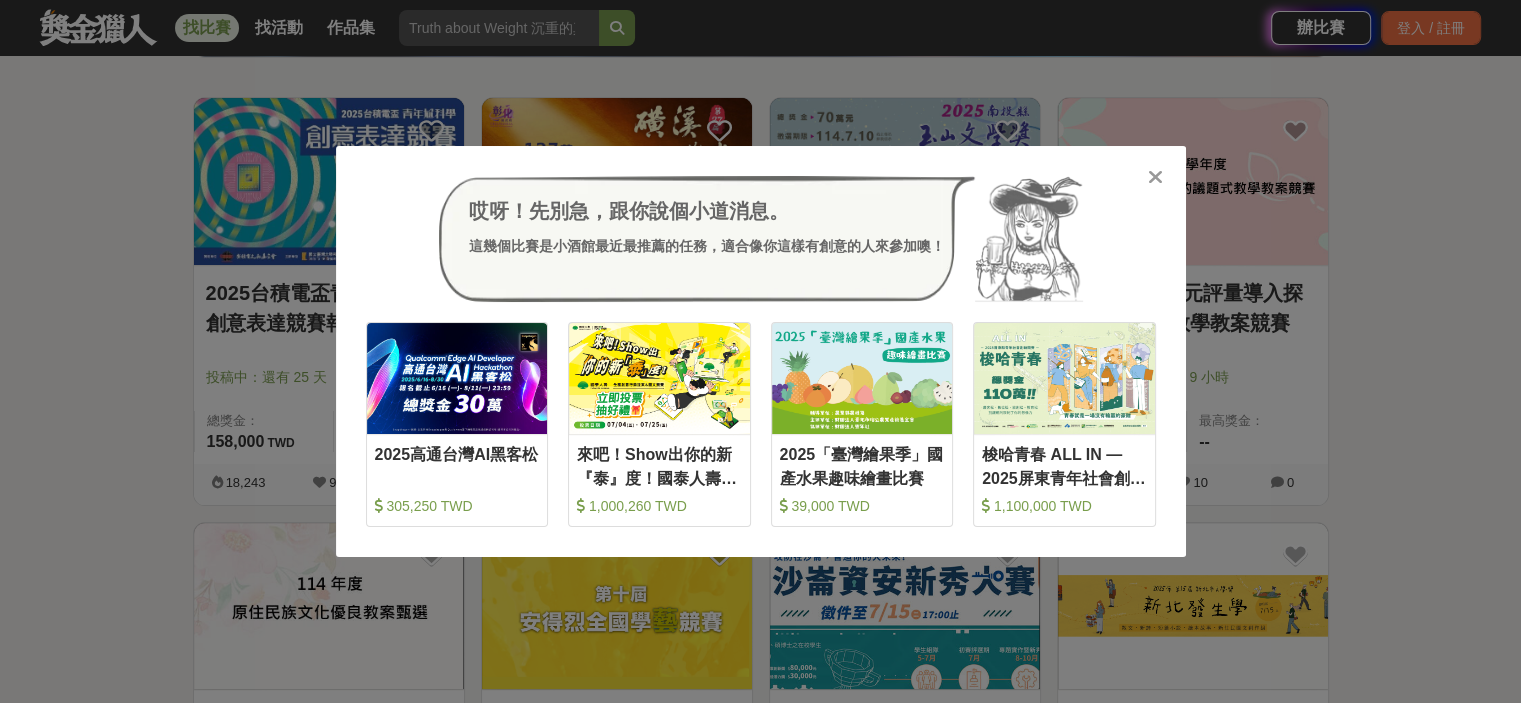 click at bounding box center [1155, 177] 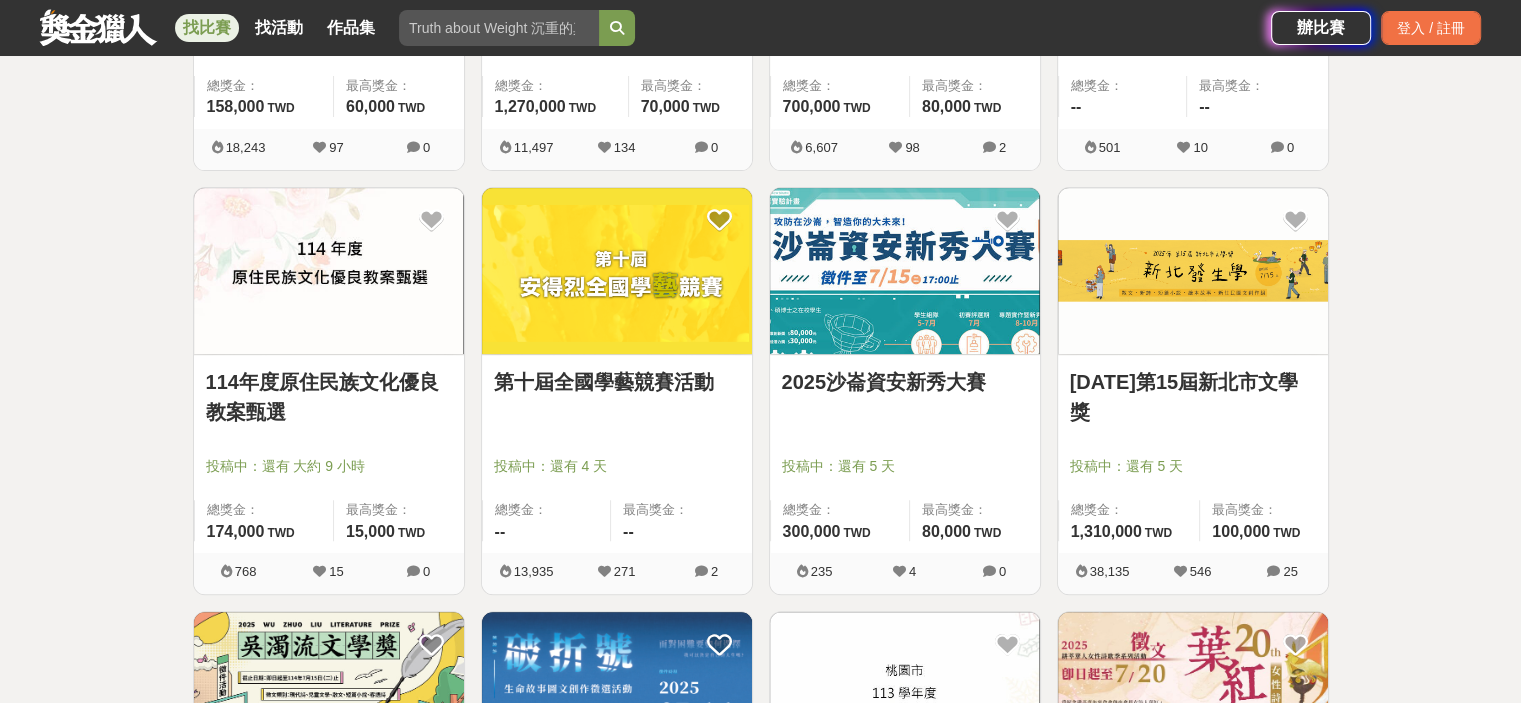 scroll, scrollTop: 740, scrollLeft: 0, axis: vertical 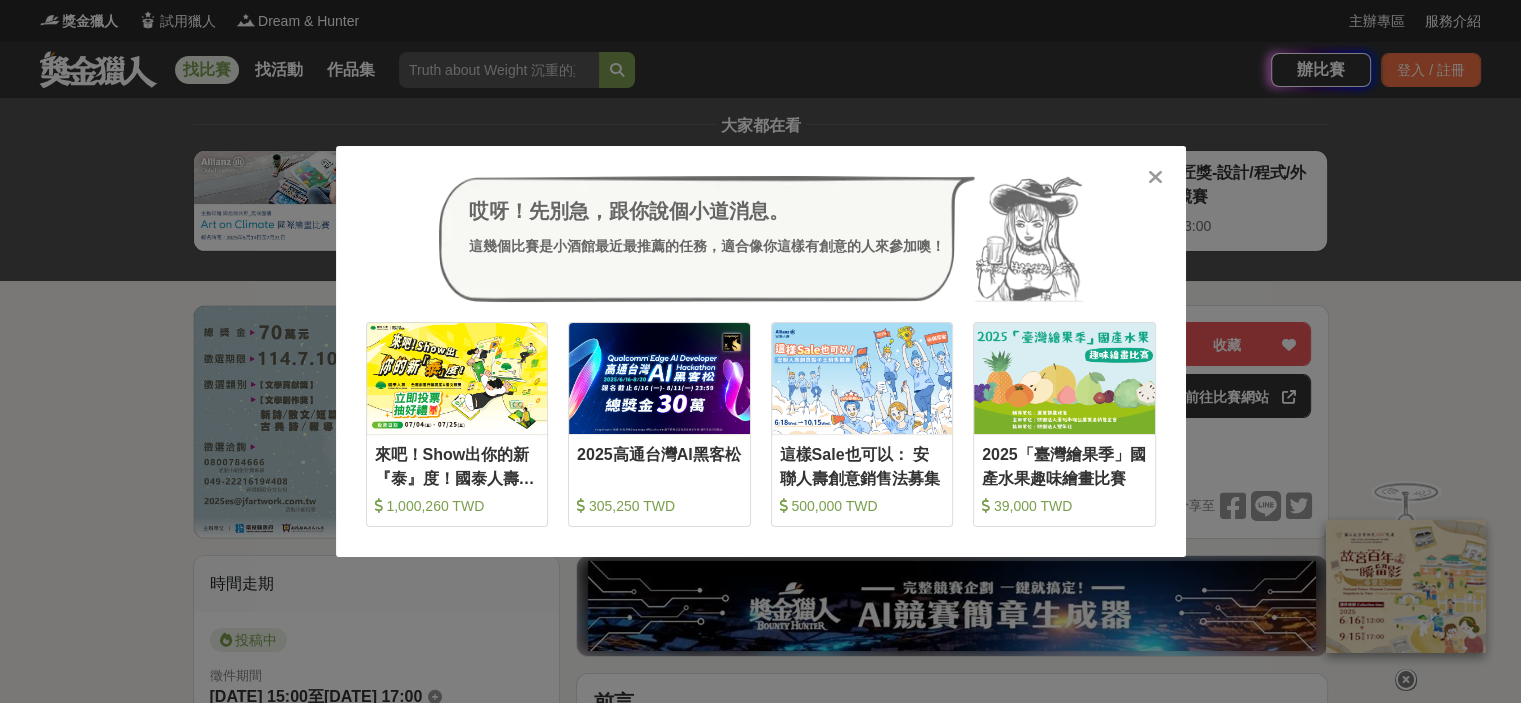click at bounding box center (1155, 177) 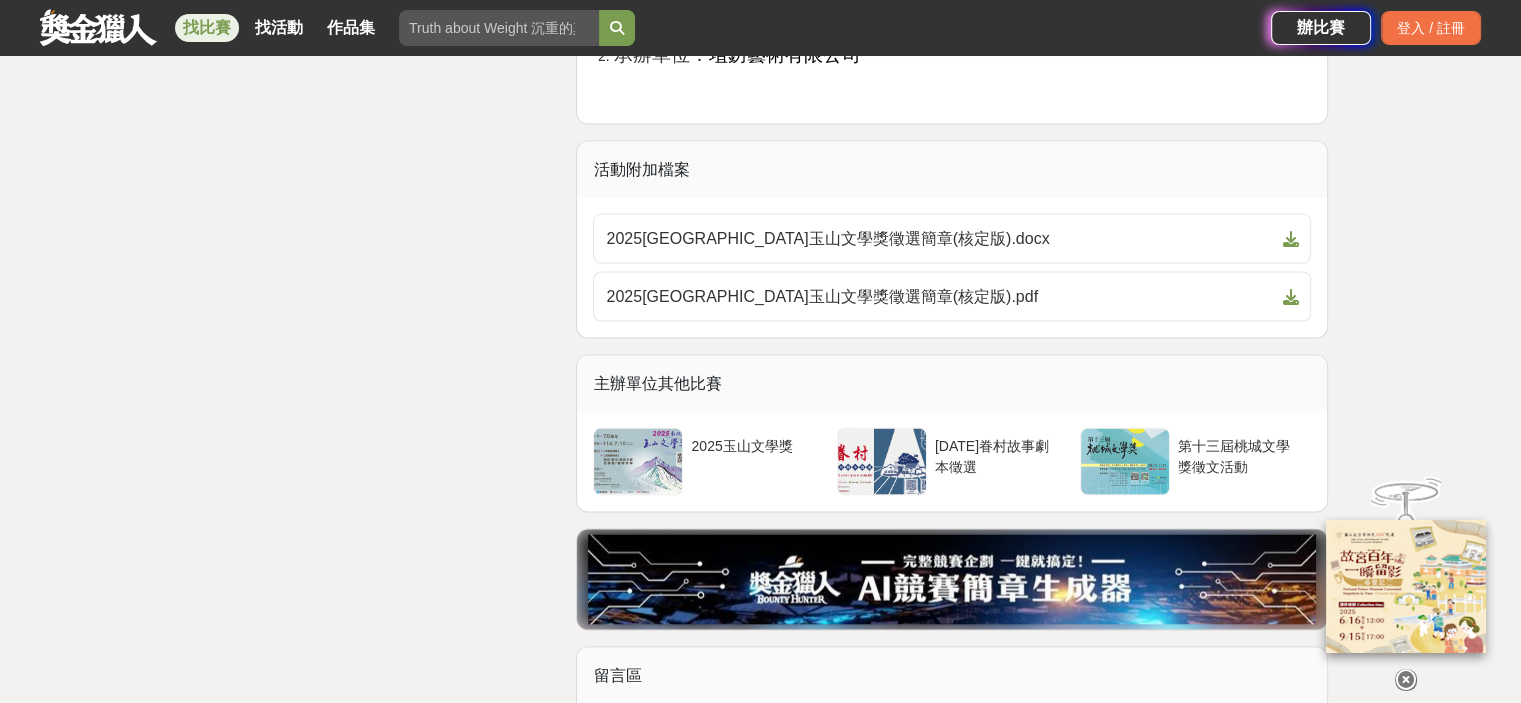 scroll, scrollTop: 3900, scrollLeft: 0, axis: vertical 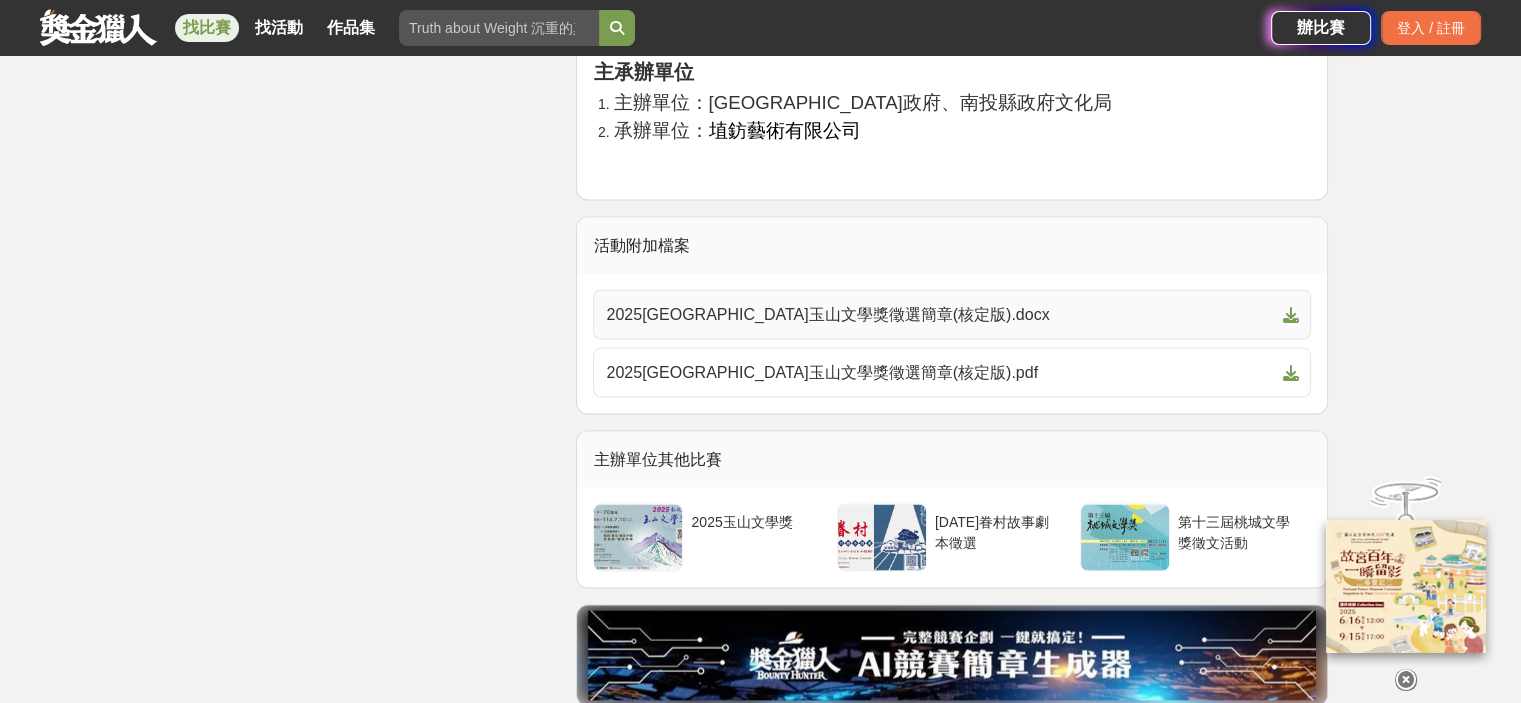 click at bounding box center (1290, 315) 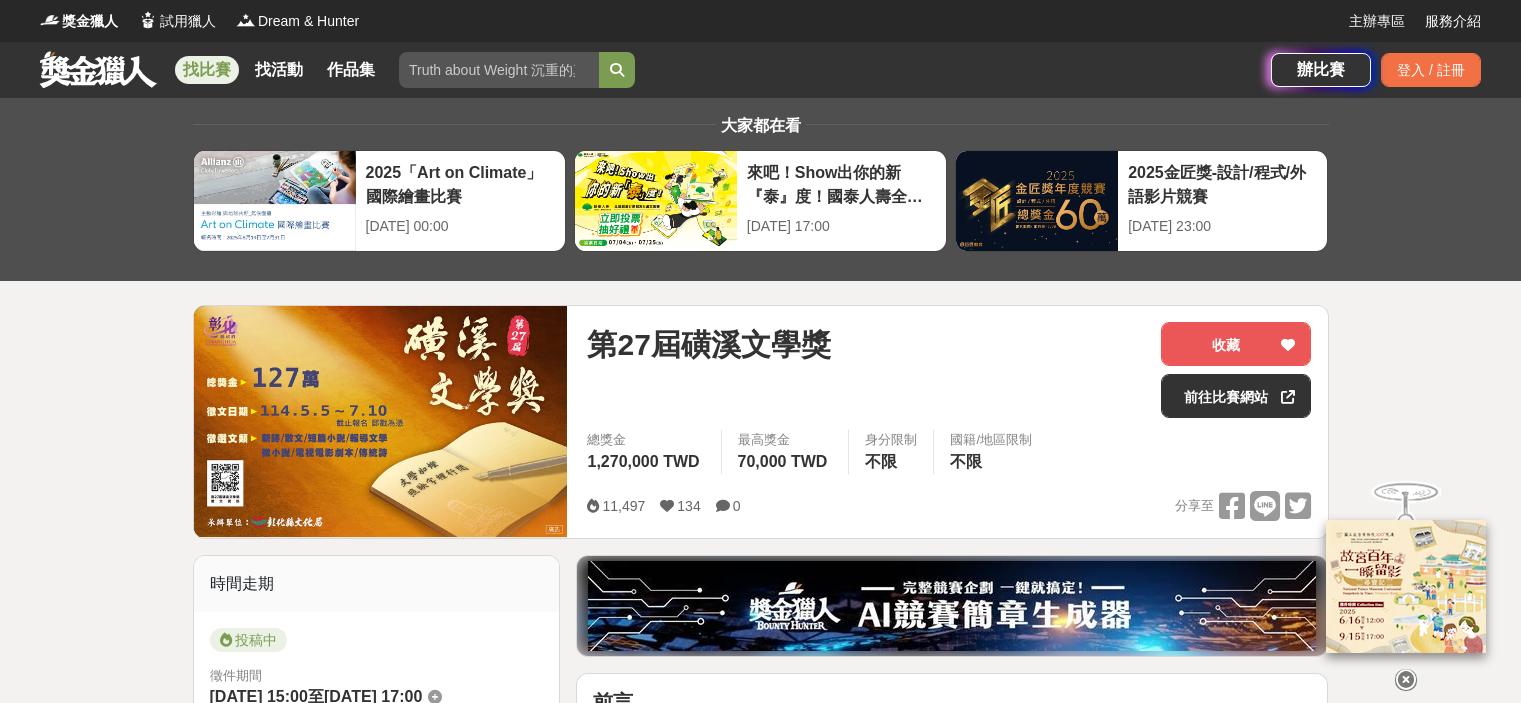 scroll, scrollTop: 0, scrollLeft: 0, axis: both 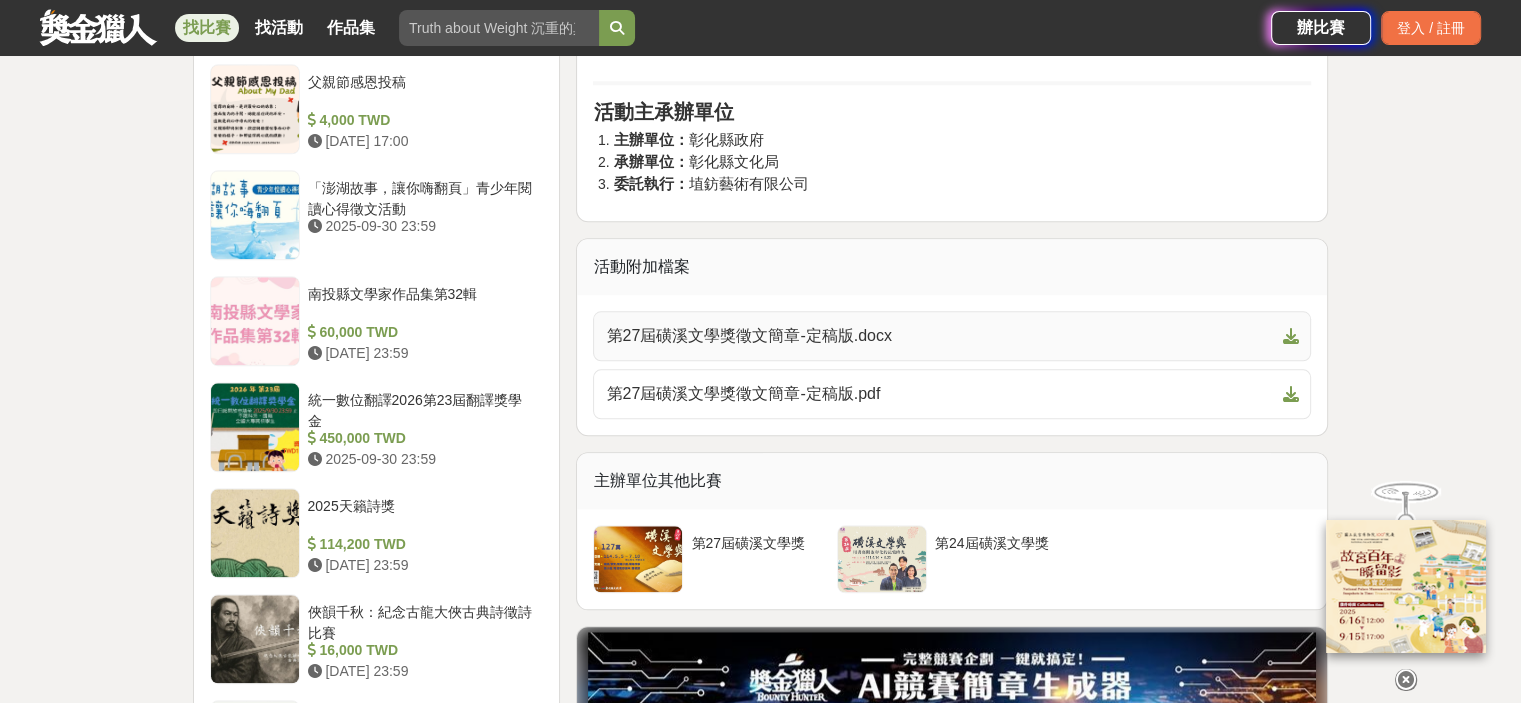 click at bounding box center [1290, 336] 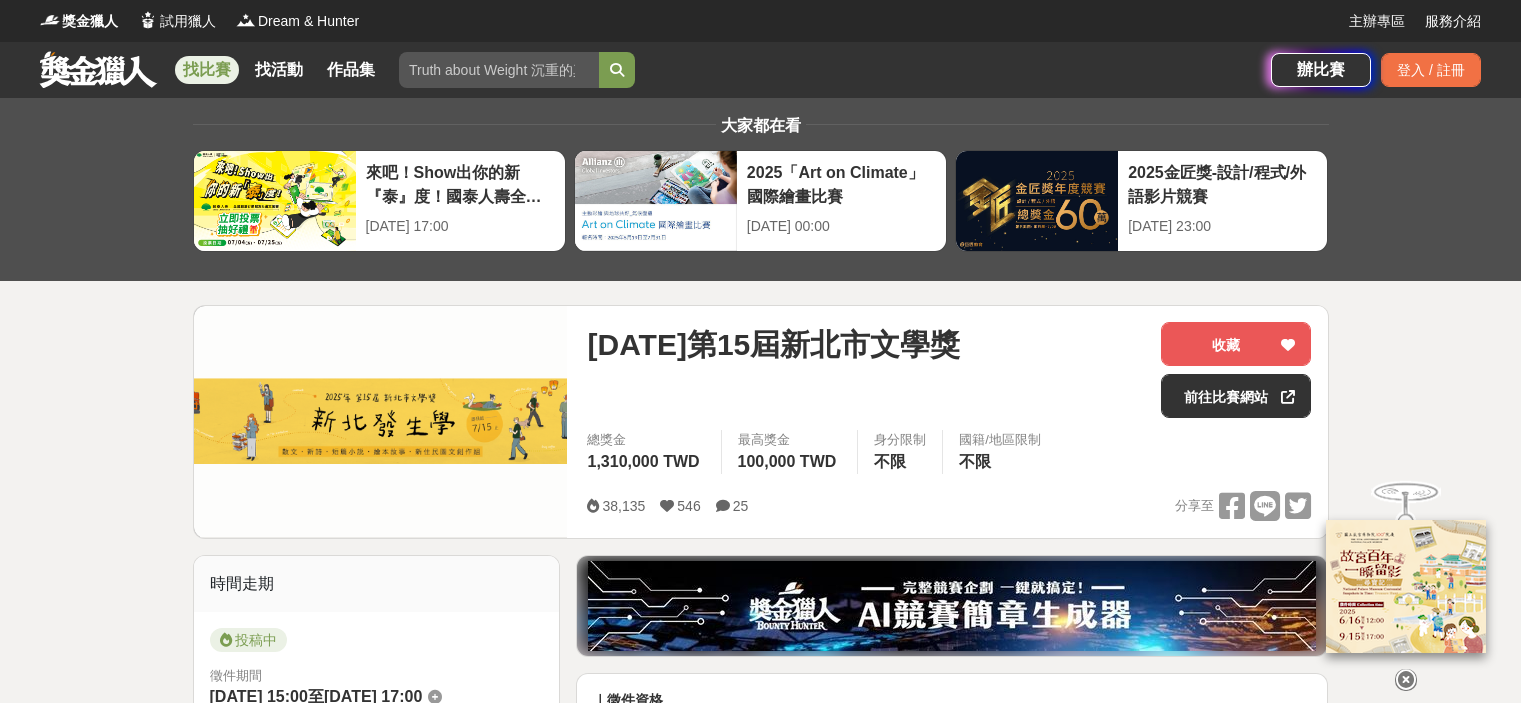 scroll, scrollTop: 0, scrollLeft: 0, axis: both 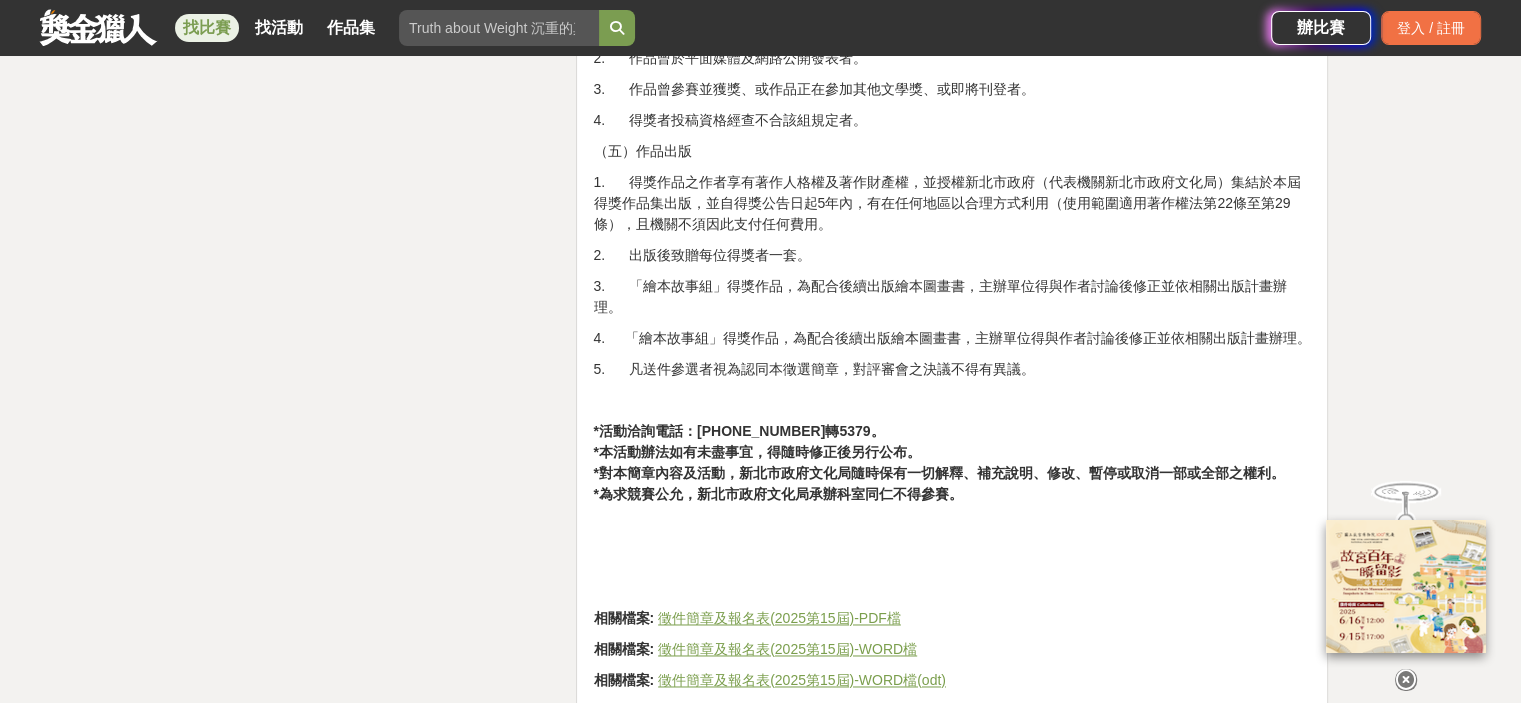 click on "*對本簡章內容及活動，新北市政府文化局隨時保有一切解釋、補充說明、修改、暫停或取消一部或全部之權利。" at bounding box center (938, 473) 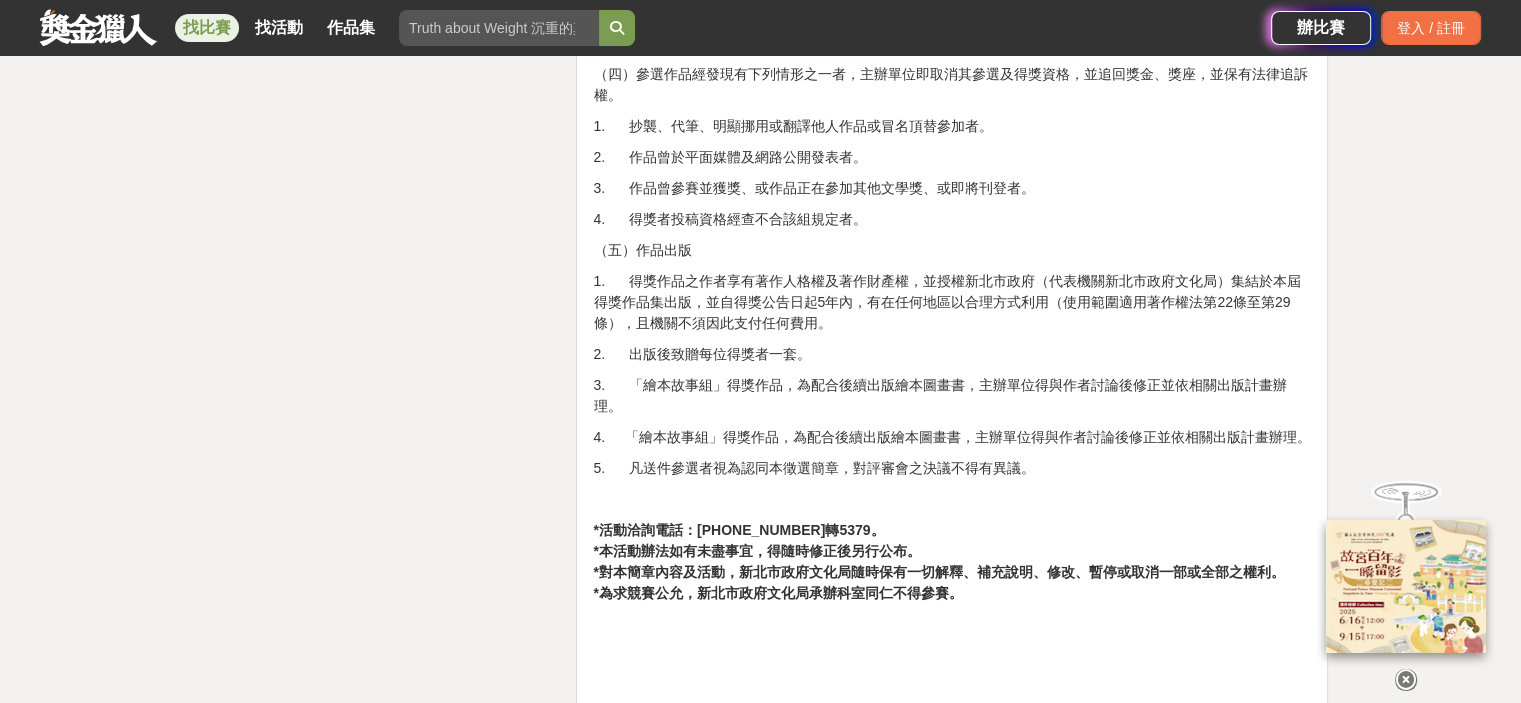 scroll, scrollTop: 3600, scrollLeft: 0, axis: vertical 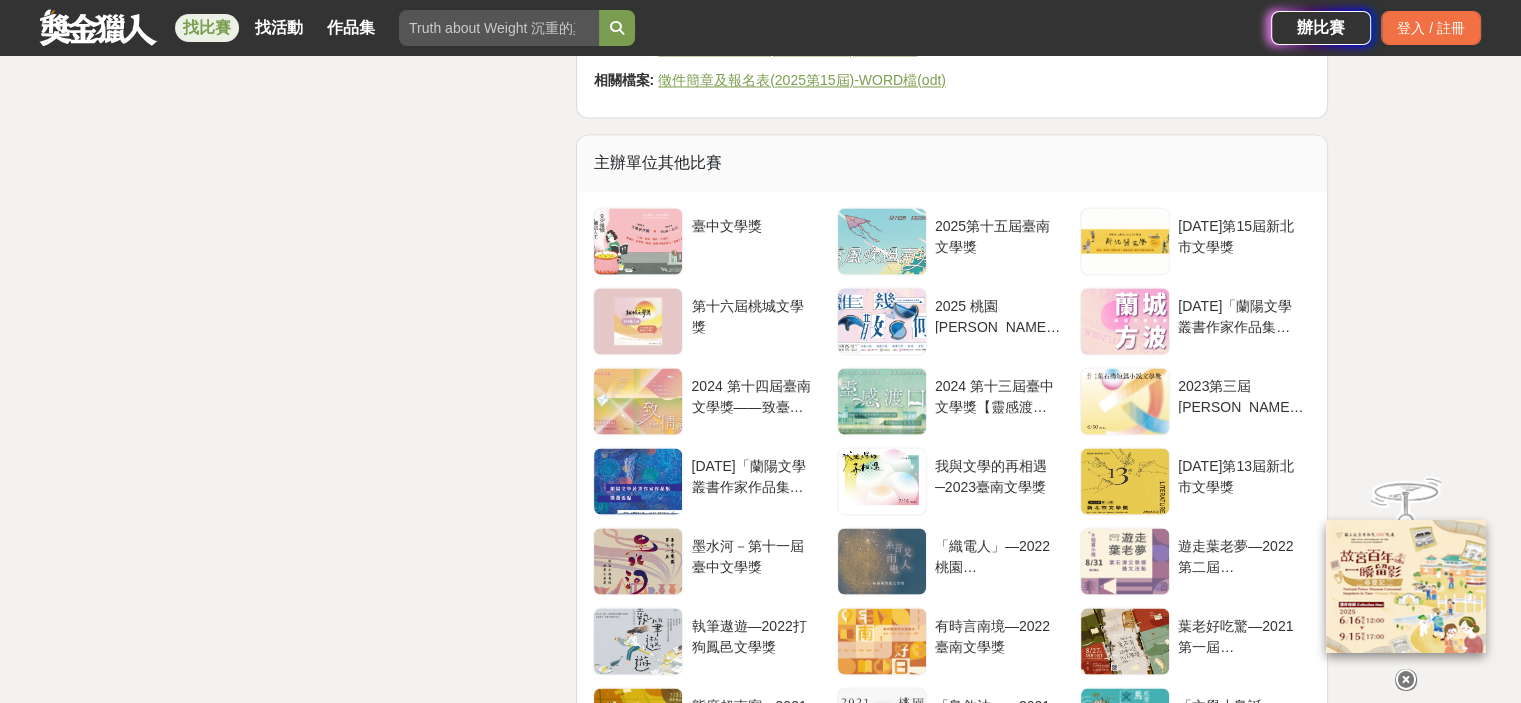 click on "大家都在看 來吧！Show出你的新『泰』度！國泰人壽全國創意行銷提案&圖文競賽 2025-06-27 17:00 2025「Art on Climate」國際繪畫比賽 2025-07-31 00:00 2025金匠獎-設計/程式/外語影片競賽 2025-07-28 23:00 2025年第15屆新北市文學獎 收藏 前往比賽網站 總獎金 1,310,000   TWD 最高獎金 100,000   TWD 身分限制 不限 國籍/地區限制 不限 38,135 546 25 分享至 收藏 前往比賽網站 時間走期 投稿中 徵件期間 2025-05-01 15:00  至  2025-07-15 17:00 主辦單位 新北市文化局 協辦/執行： 新北市文化局 電話： 02 8692-5588#5379 國家/地區： 台灣 相關分類與標籤 文學獎 創意寫作 其他 散文 新詩 短篇小說 繪本故事 新住民圖文創作 活動刊登資訊 刊登者： 聯經出版事業股份有限公司 刊登時間： 2025-05-03 15:00 最後更新： 2025-05-04 23:08 收藏者 看更多 鄭 9 陳 豚 鄭 C 薄 1 M L 煙 凝 D 林 L 吳 V 王 薛 G C 李 小酒館也推薦   50,500 TWD" at bounding box center (760, -40) 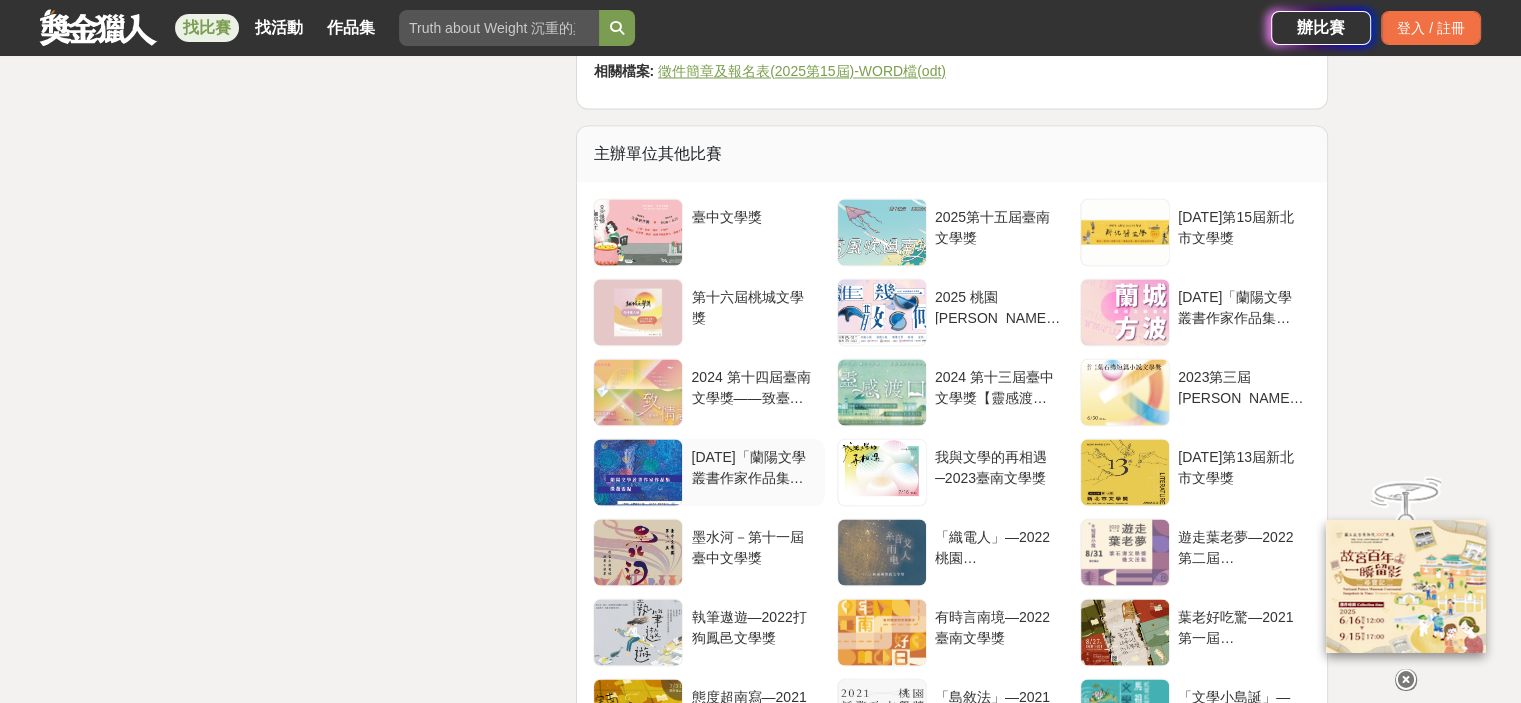 scroll, scrollTop: 3600, scrollLeft: 0, axis: vertical 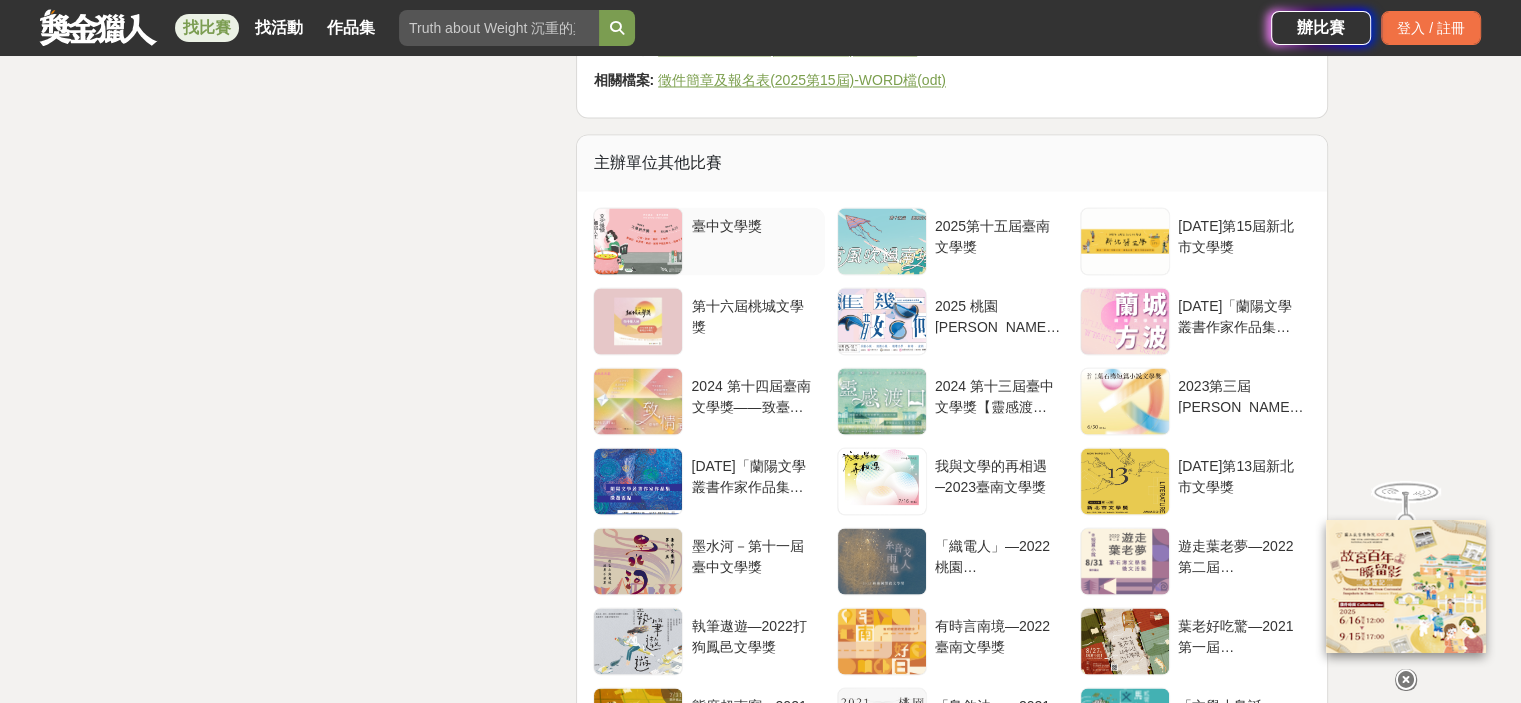 click on "臺中文學獎" at bounding box center (753, 234) 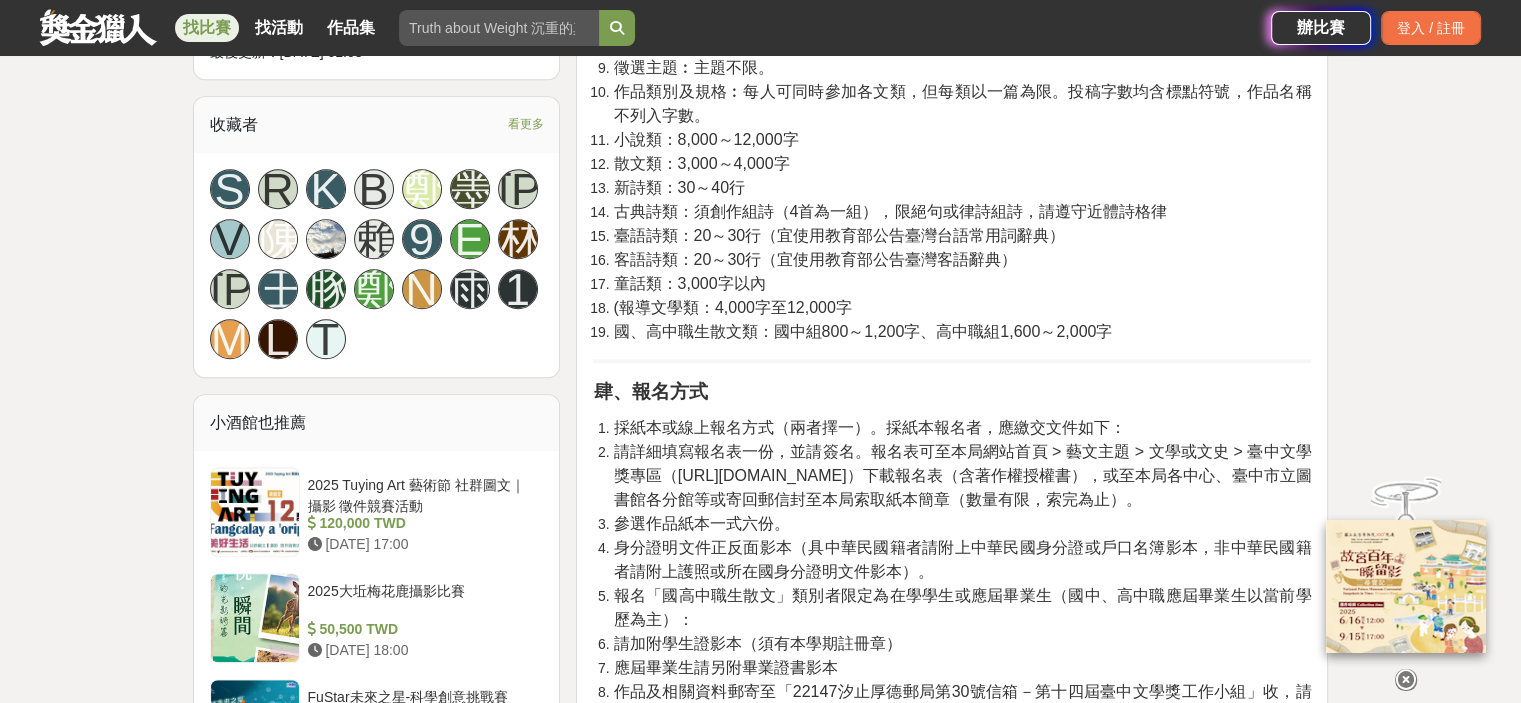 scroll, scrollTop: 1200, scrollLeft: 0, axis: vertical 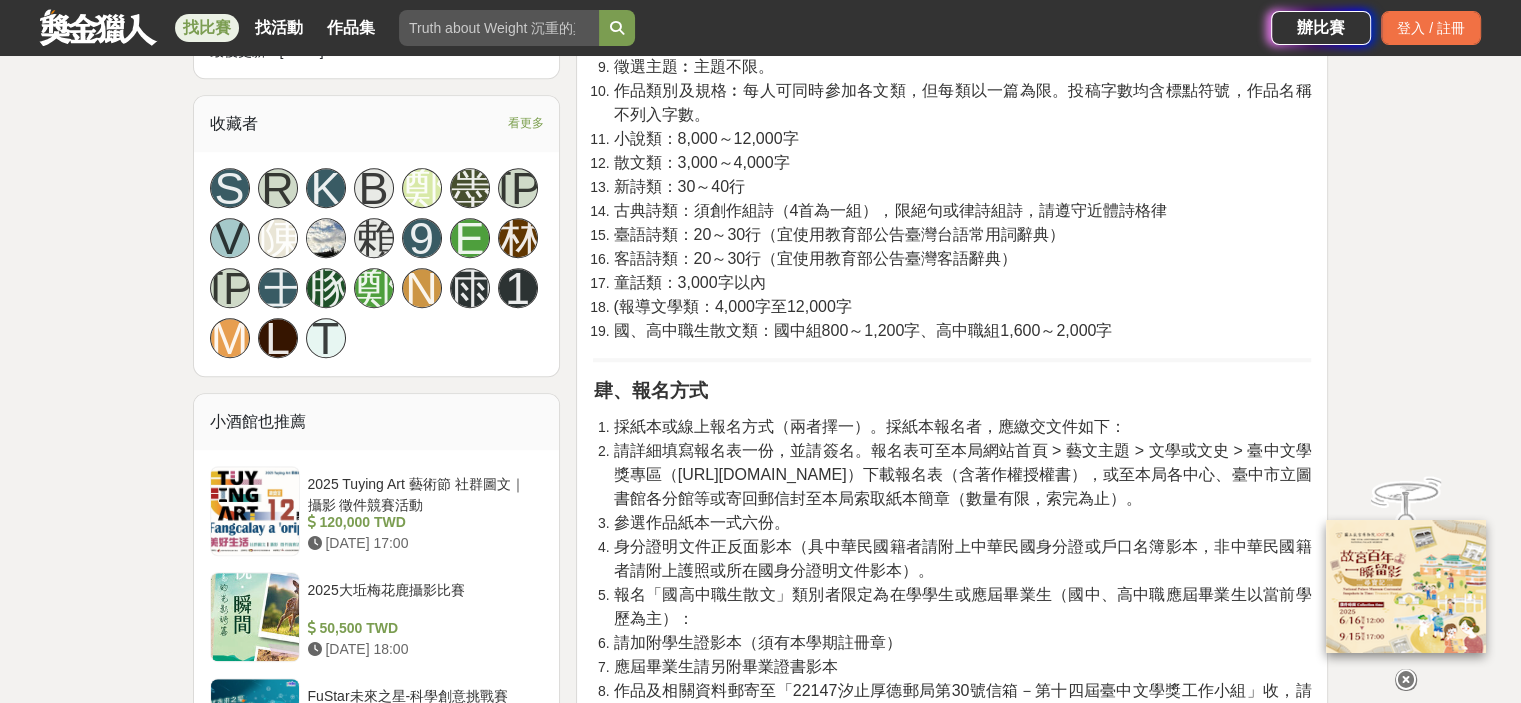 click on "國、高中職生散文類：國中組800～1,200字、高中職組1,600～2,000字" at bounding box center (862, 330) 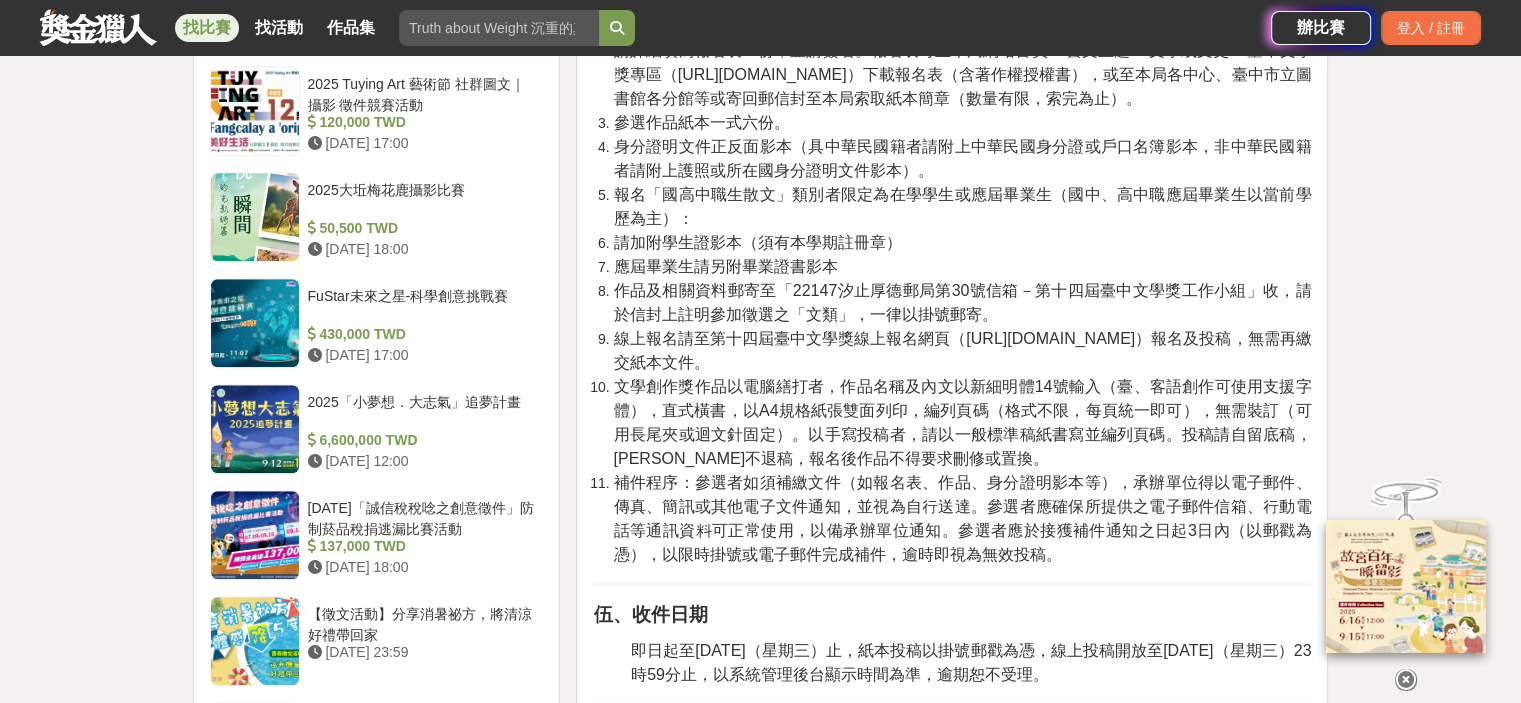 scroll, scrollTop: 1900, scrollLeft: 0, axis: vertical 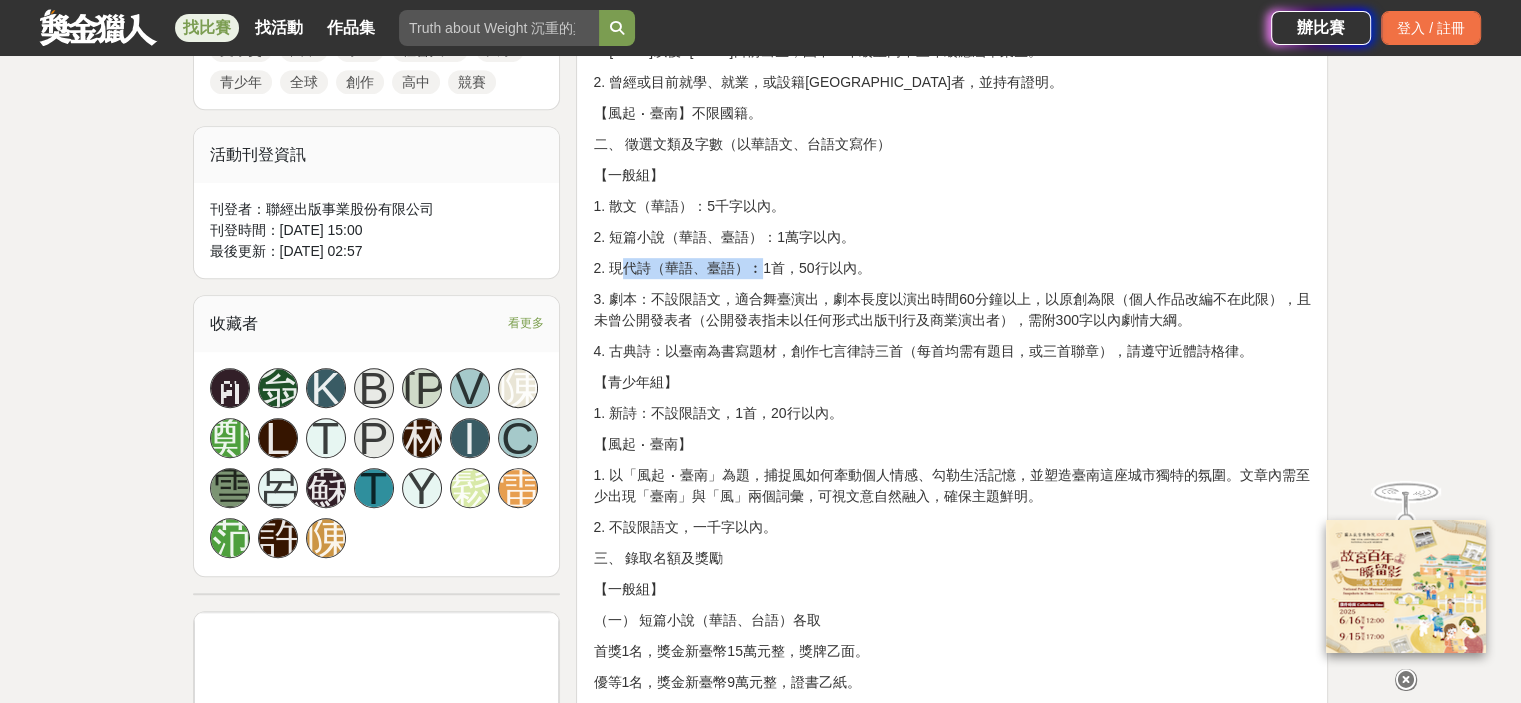 click on "2. 現代詩（華語、臺語）︰1首，50行以內。" at bounding box center [952, 268] 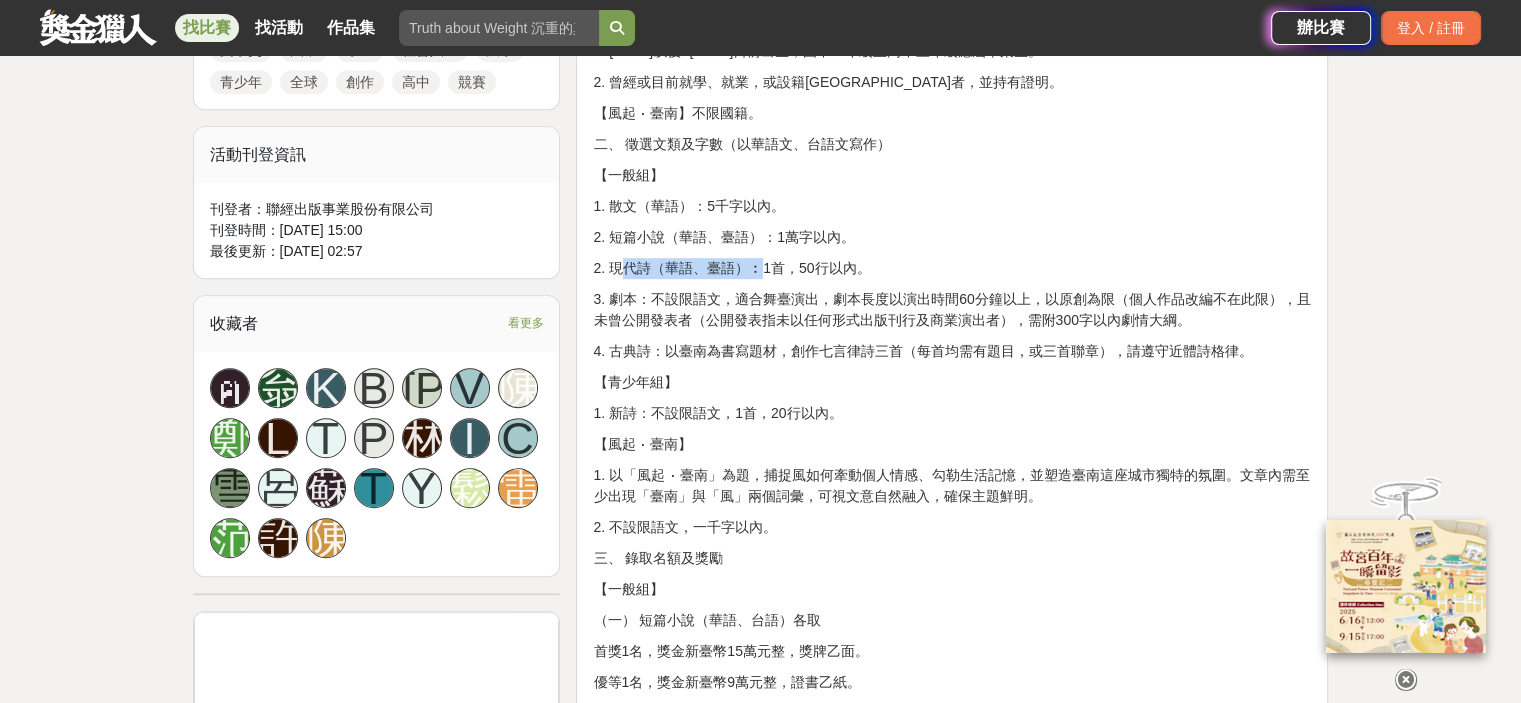 click on "2. 現代詩（華語、臺語）︰1首，50行以內。" at bounding box center (952, 268) 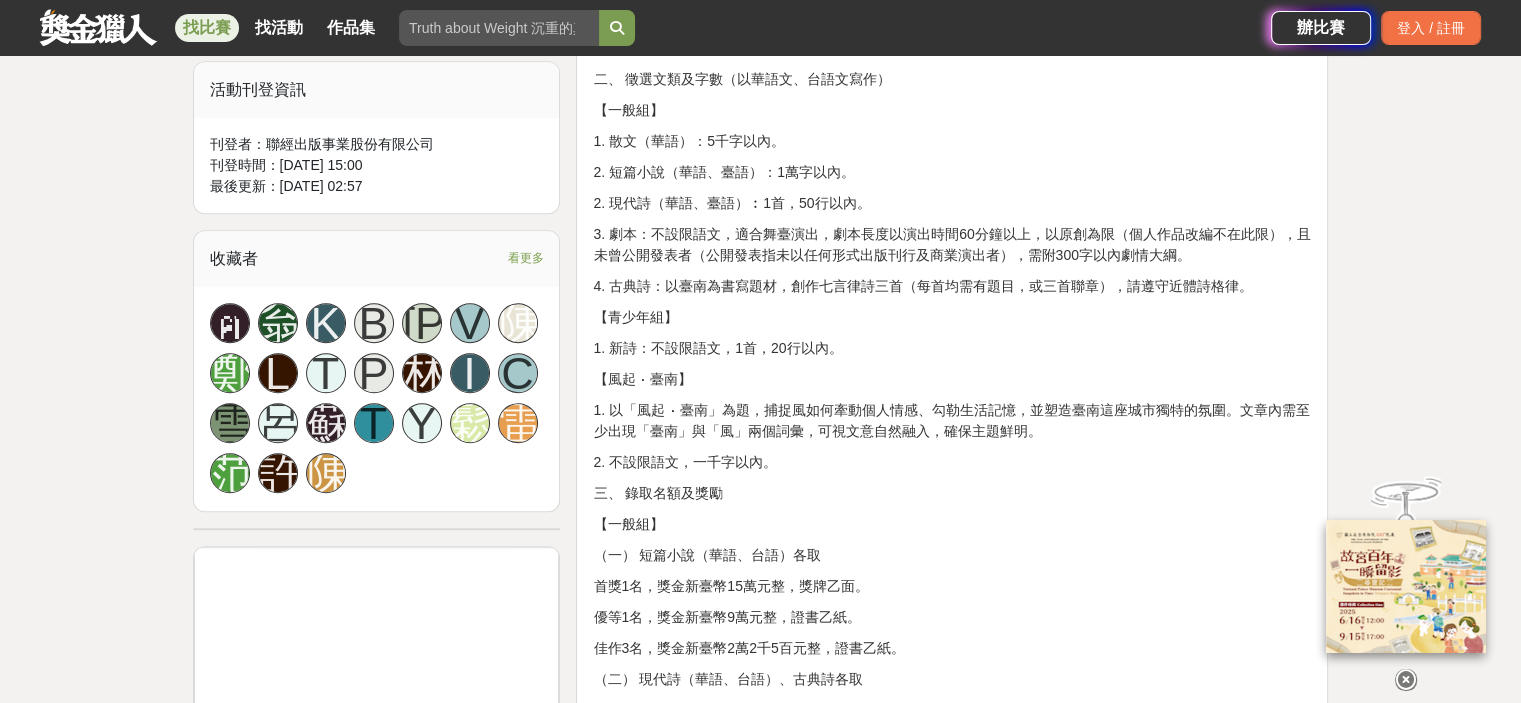 scroll, scrollTop: 1100, scrollLeft: 0, axis: vertical 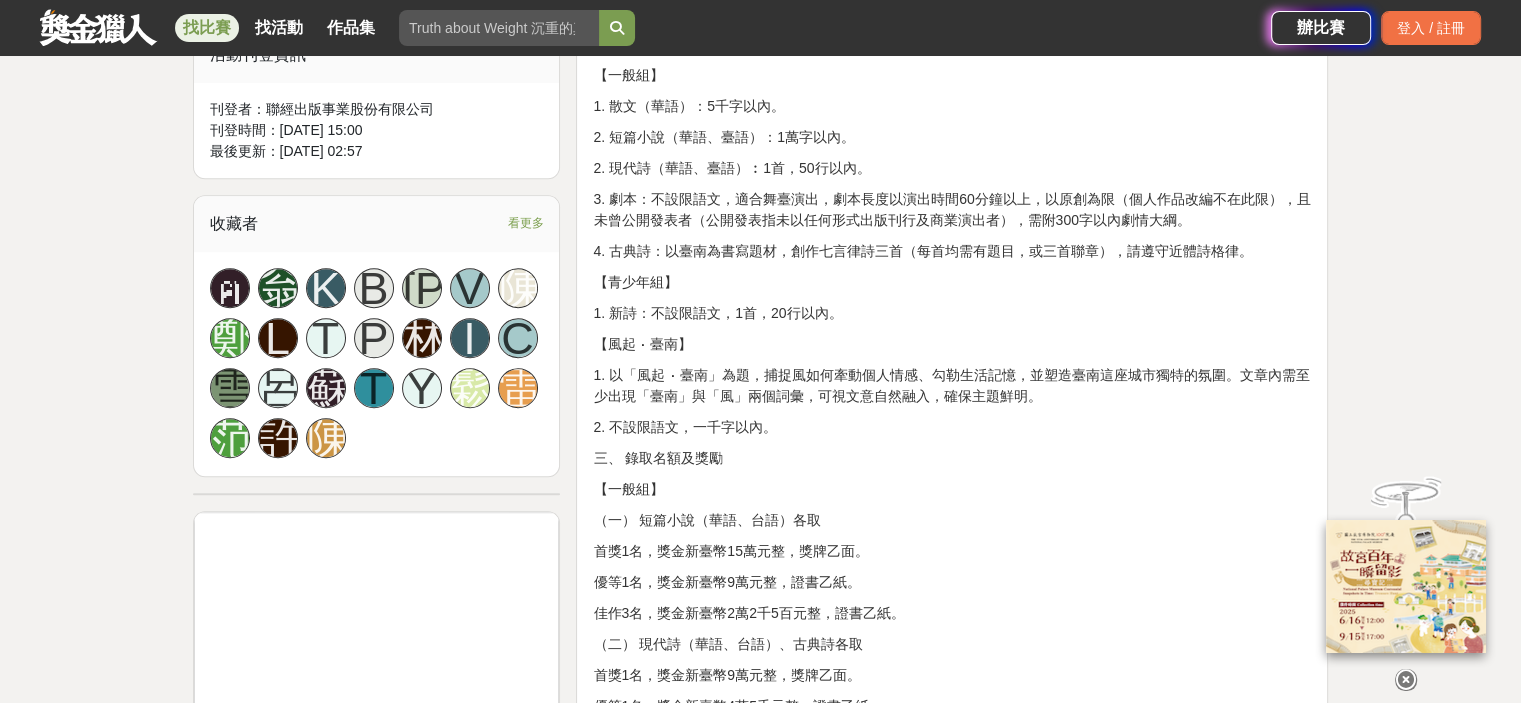 click on "4. 古典詩：以臺南為書寫題材，創作七言律詩三首（每首均需有題目，或三首聯章），請遵守近體詩格律。" at bounding box center [952, 251] 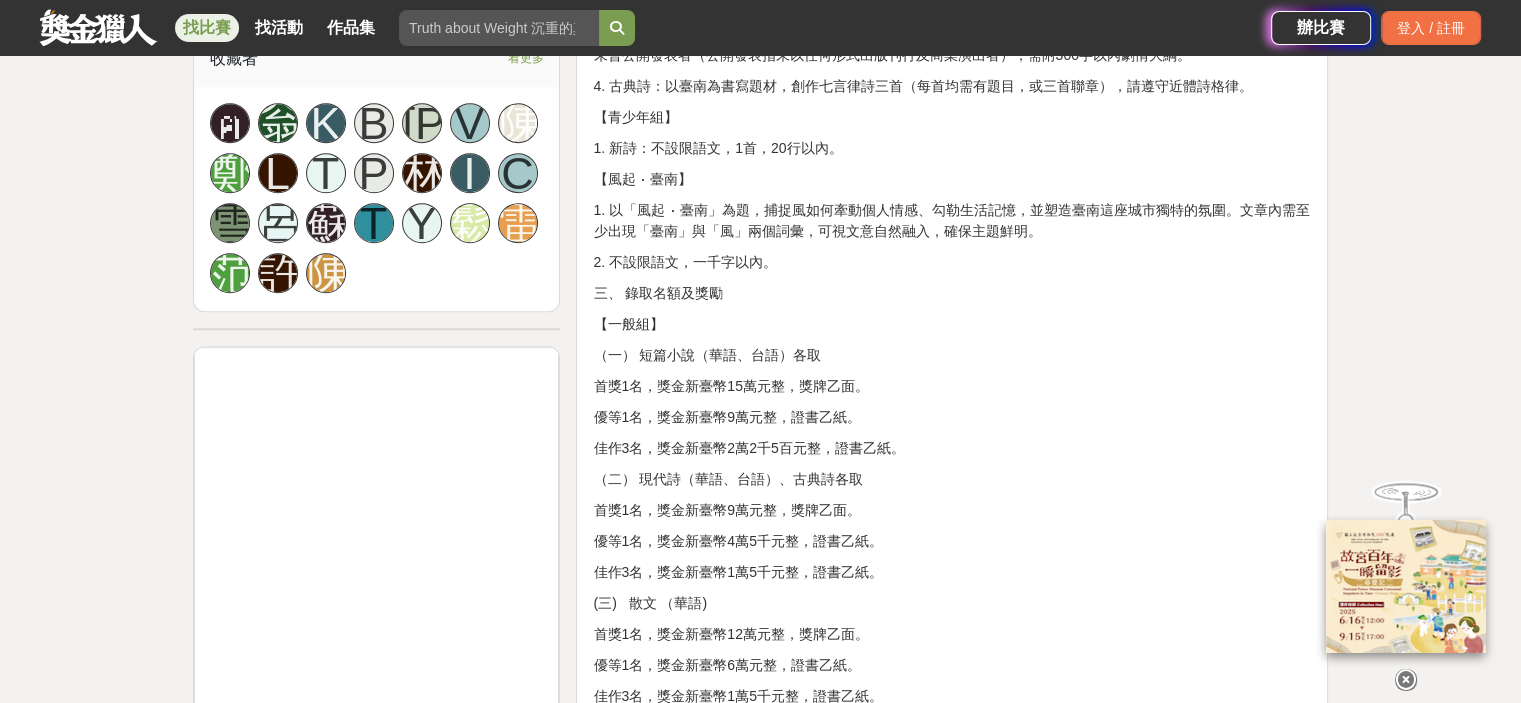 scroll, scrollTop: 1300, scrollLeft: 0, axis: vertical 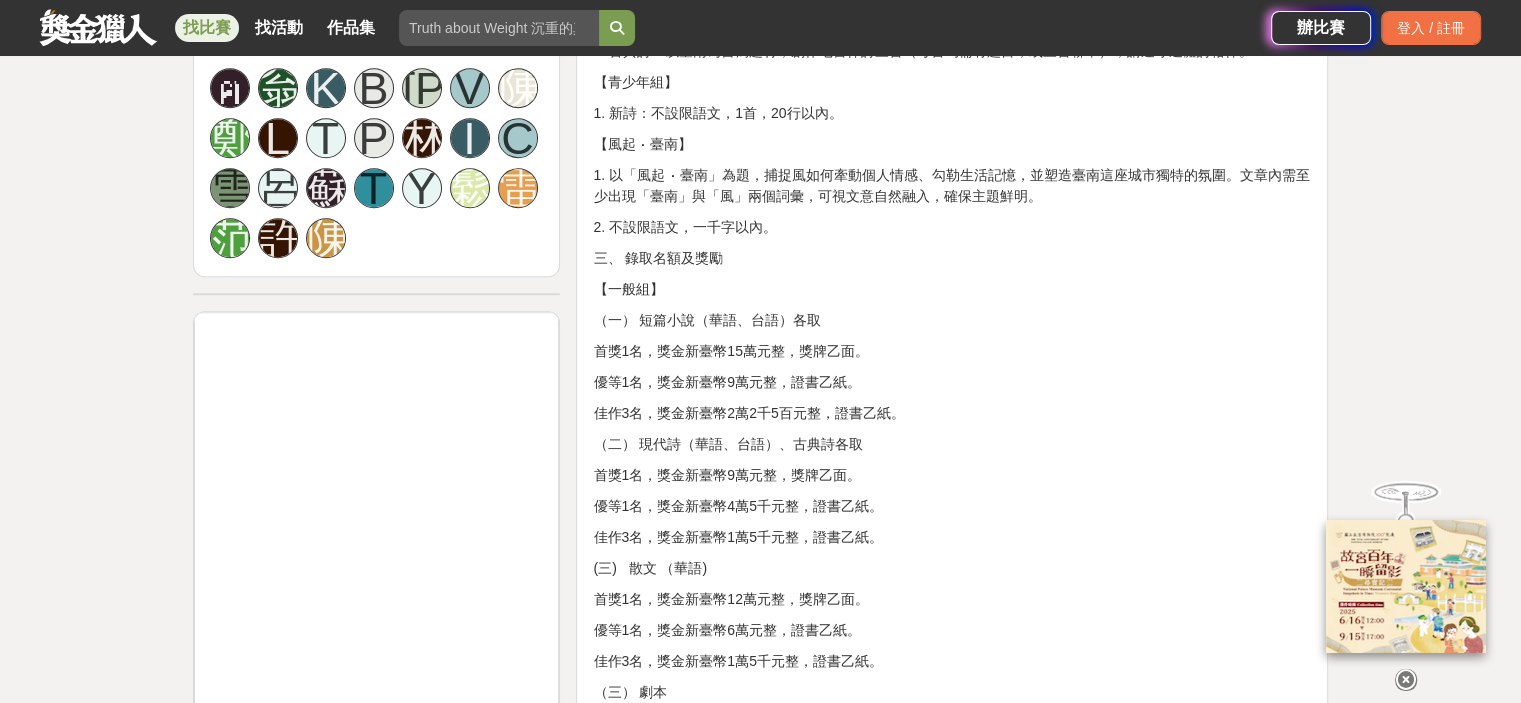 click on "三、 錄取名額及獎勵" at bounding box center (952, 258) 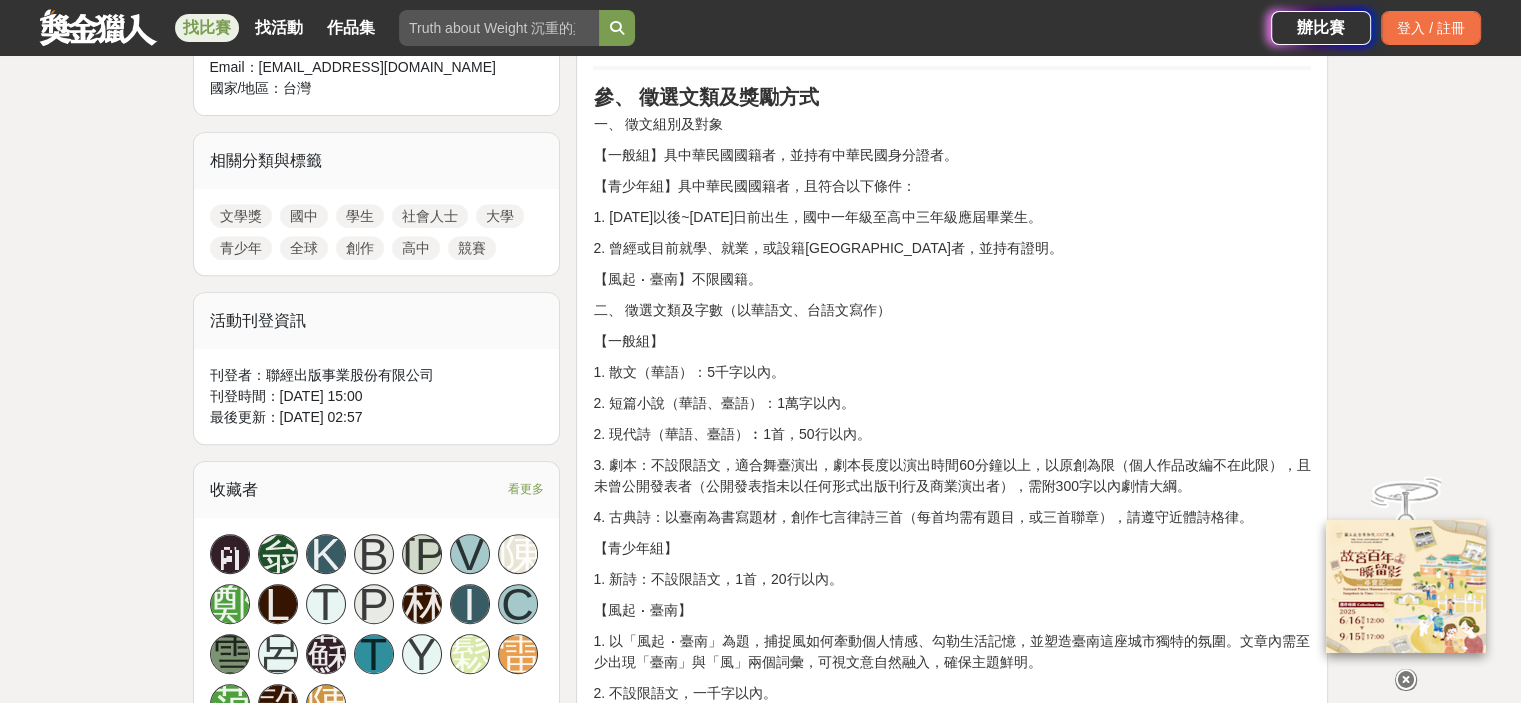 scroll, scrollTop: 800, scrollLeft: 0, axis: vertical 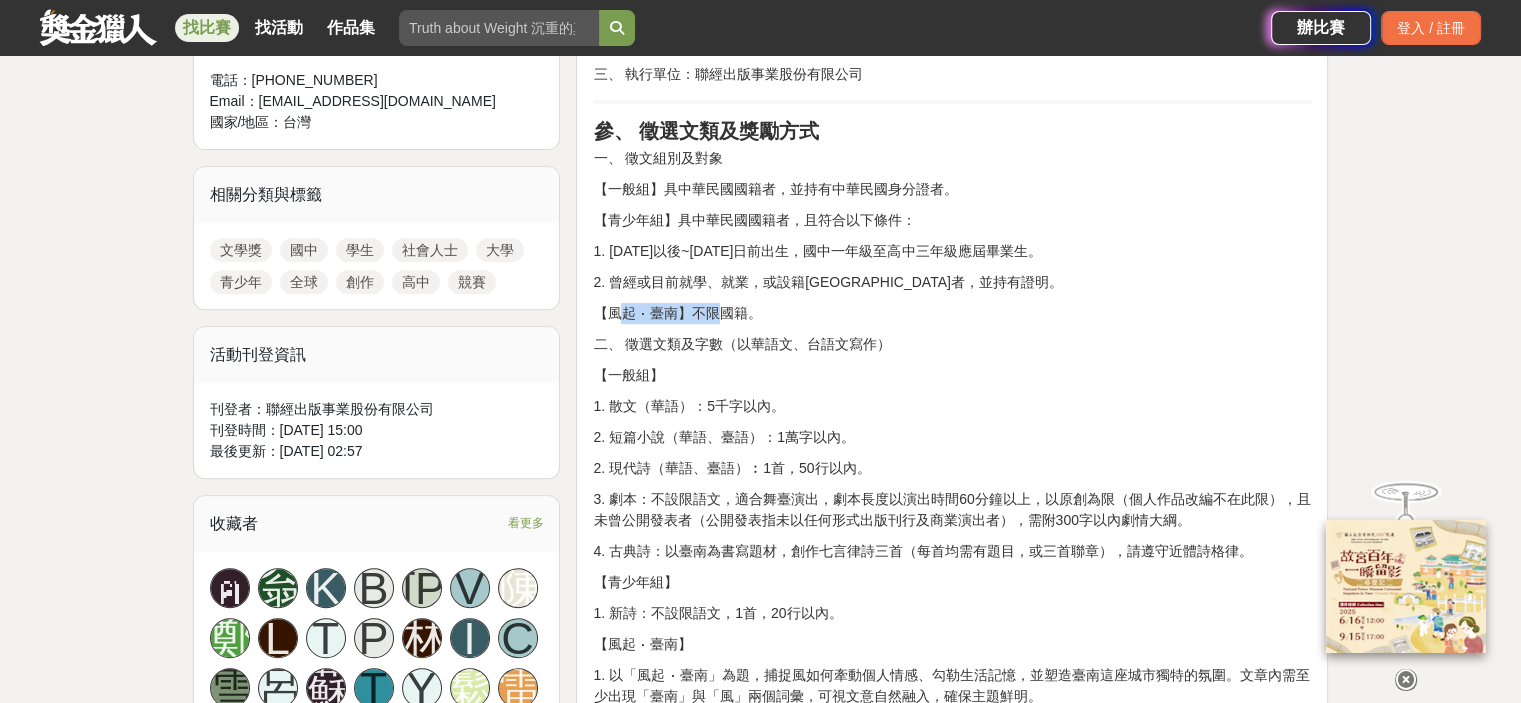 drag, startPoint x: 616, startPoint y: 314, endPoint x: 732, endPoint y: 310, distance: 116.06895 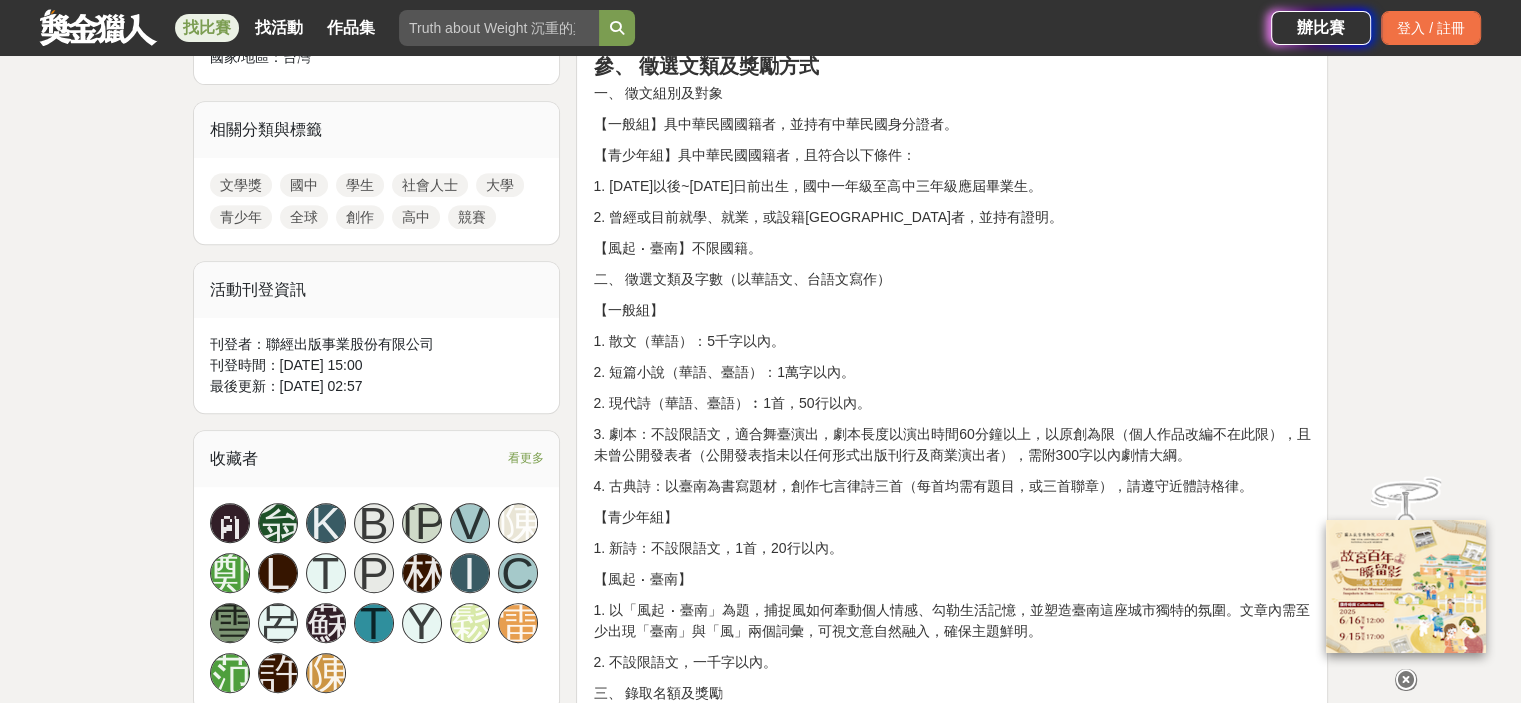 scroll, scrollTop: 900, scrollLeft: 0, axis: vertical 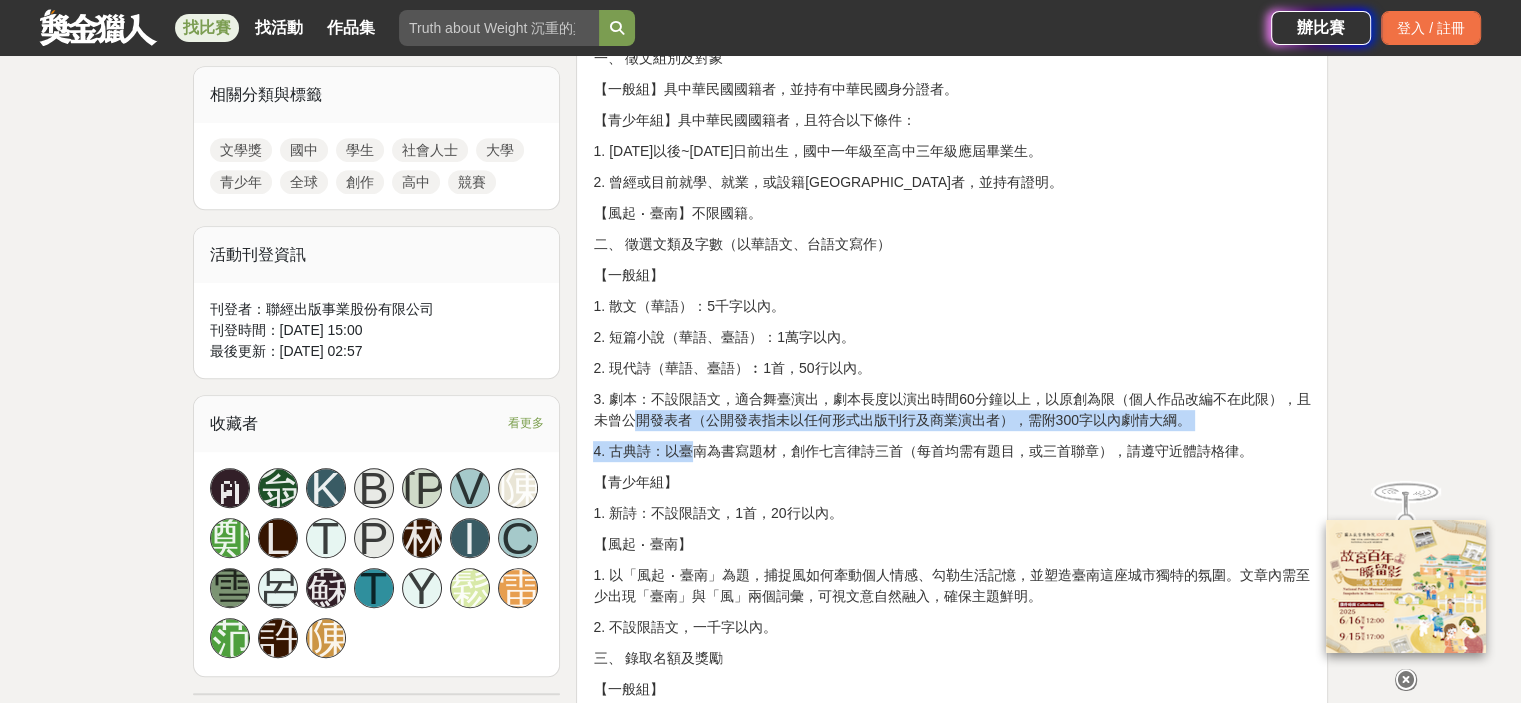 drag, startPoint x: 635, startPoint y: 409, endPoint x: 704, endPoint y: 432, distance: 72.73238 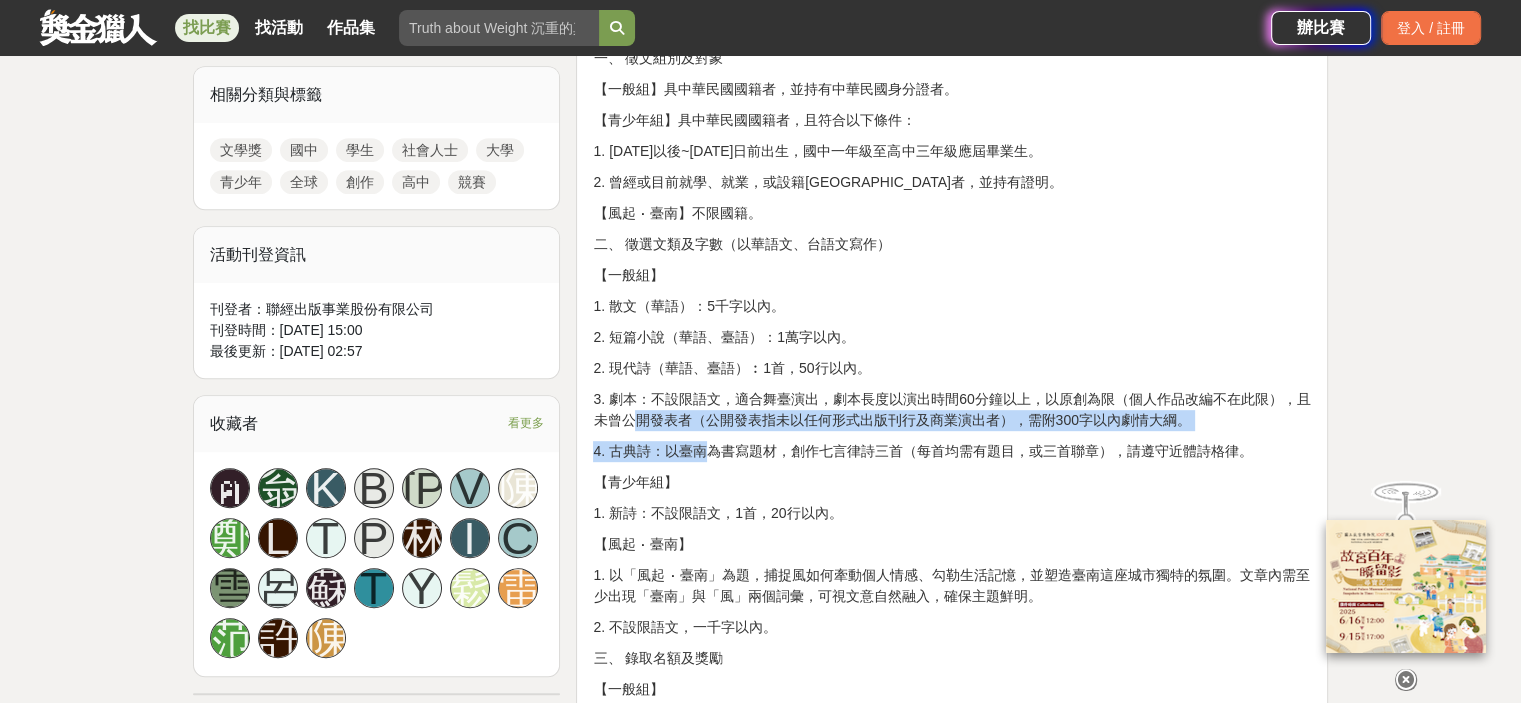 click on "壹、 宗旨 鼓勵文學創作，推廣文學欣賞及寫作風氣，發掘和培植文學人才，建立臺南文學特色。 貳、 辦理單位 一、 主辦單位：臺南市政府 二、 承辦單位：臺南市政府文化局 三、 執行單位：聯經出版事業股份有限公司 參、 徵選文類及獎勵方式 一、 徵文組別及對象 【一般組】具中華民國國籍者，並持有中華民國身分證者。 【青少年組】具中華民國國籍者，且符合以下條件： 1. [DATE]以後~[DATE]日前出生，國中一年級至高中三年級應屆畢業生。 2. 曾經或目前就學、就業，或設籍[GEOGRAPHIC_DATA]者，並持有證明。 【風起 ‧ 臺南】不限國籍。 二、 徵選文類及字數（以華語文、台語文寫作） 【一般組】 1. 散文（華語）：5千字以內。 2. 短篇小說（華語、臺語）：1萬字以內。 2. 現代詩（華語、臺語）︰1首，50行以內。 【青少年組】 【風起 ‧ 臺南】" at bounding box center [952, 1576] 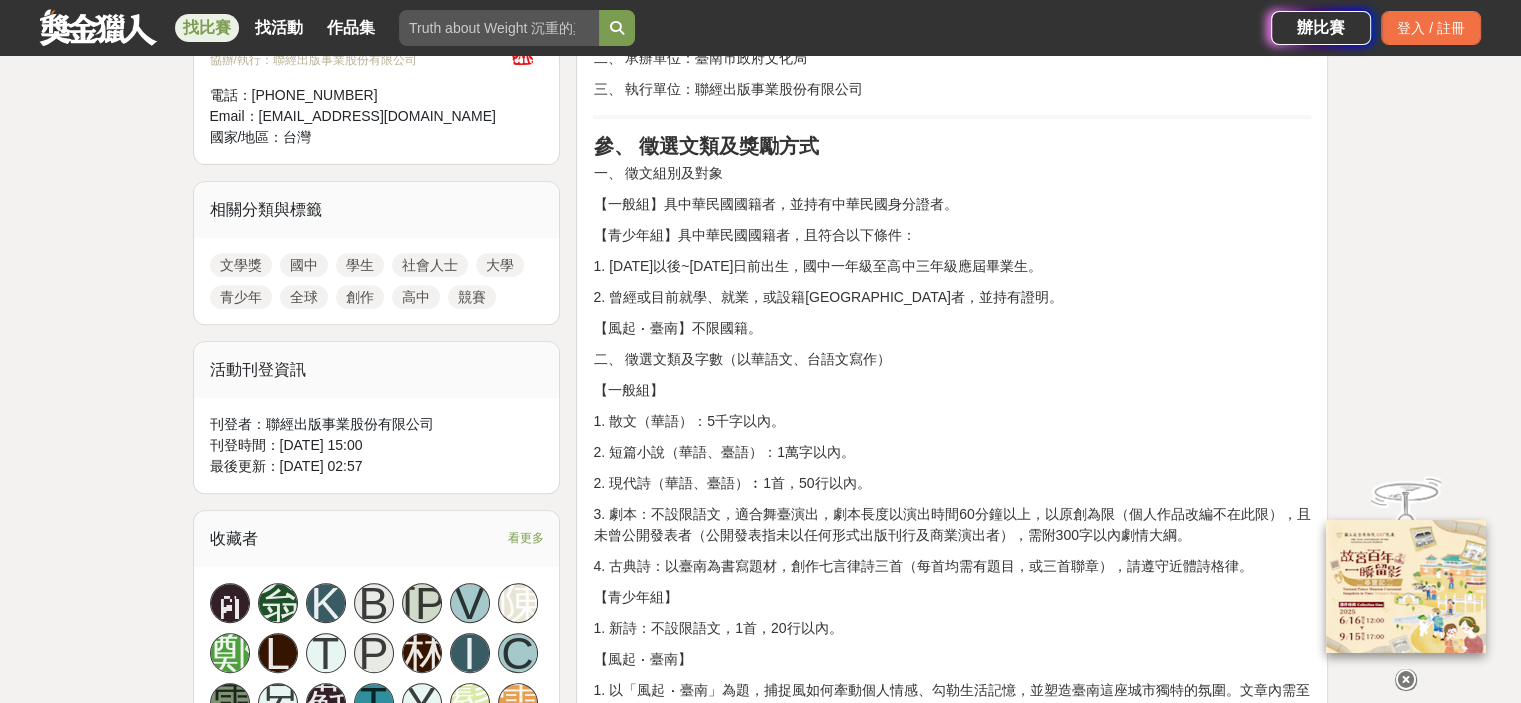 scroll, scrollTop: 700, scrollLeft: 0, axis: vertical 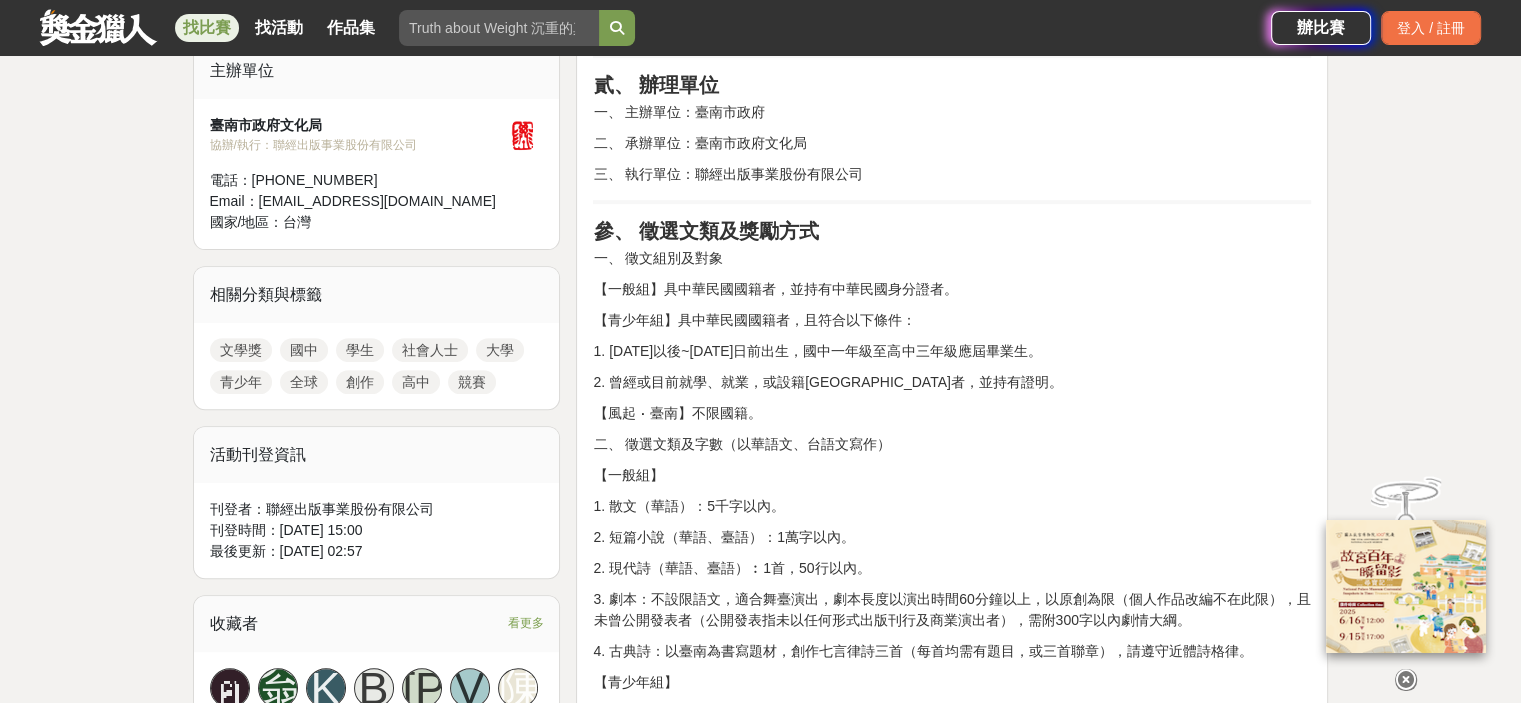 click on "【風起 ‧ 臺南】不限國籍。" at bounding box center (952, 413) 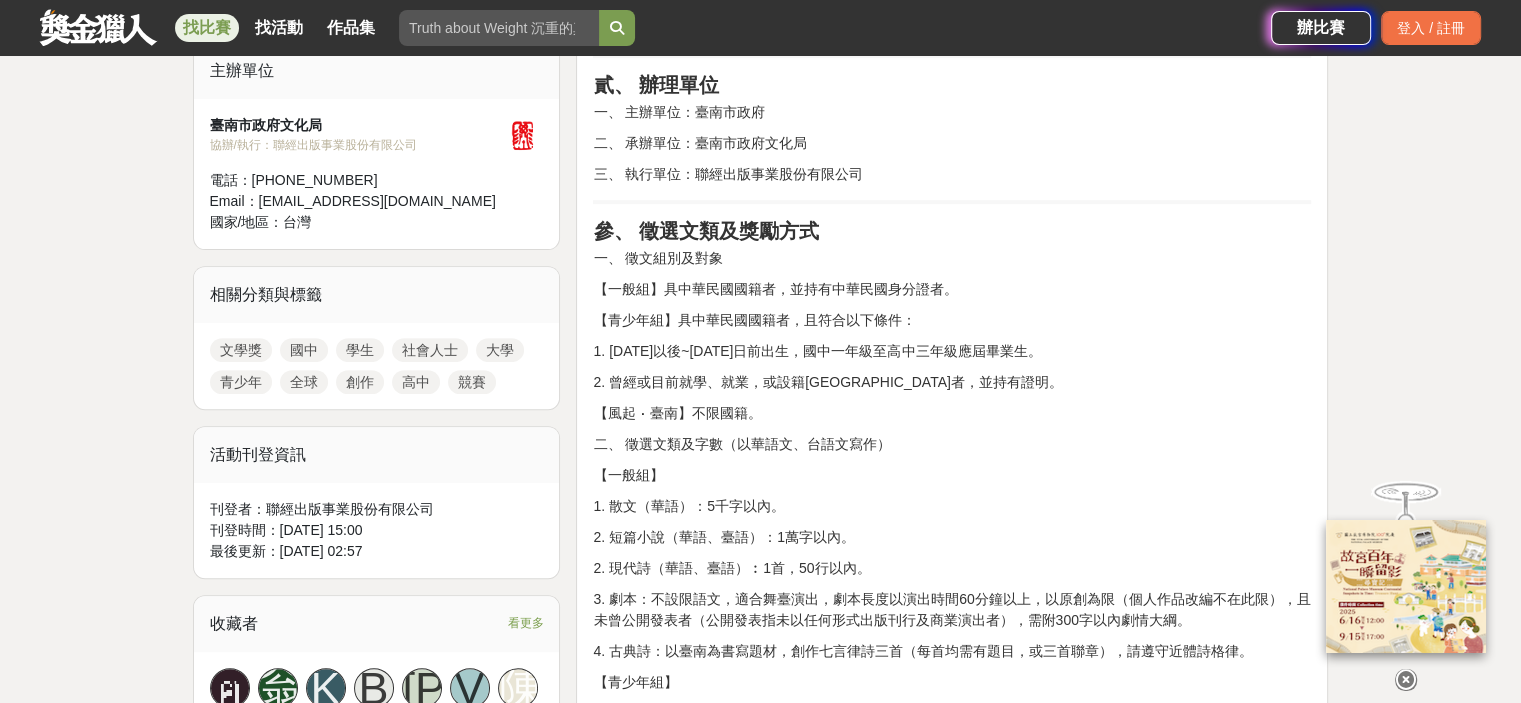scroll, scrollTop: 800, scrollLeft: 0, axis: vertical 